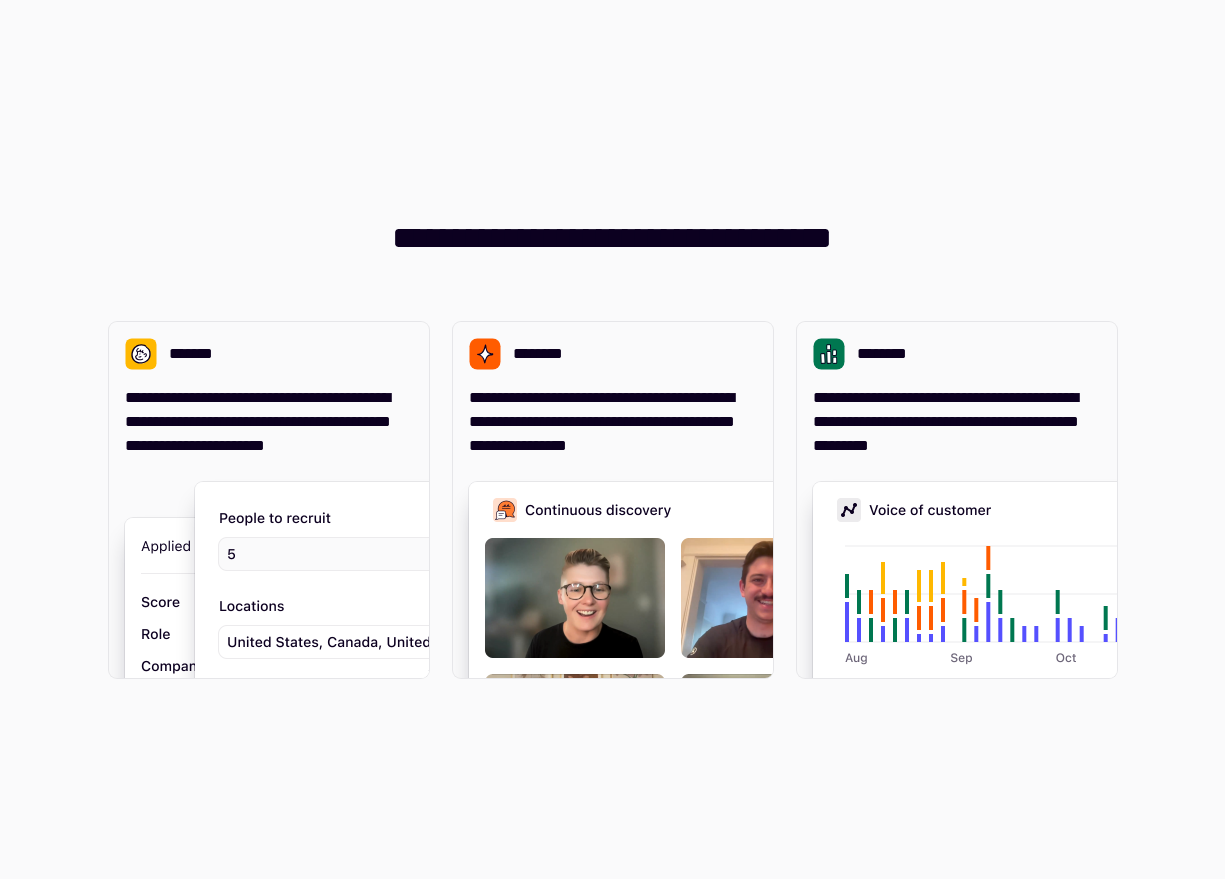 scroll, scrollTop: 0, scrollLeft: 0, axis: both 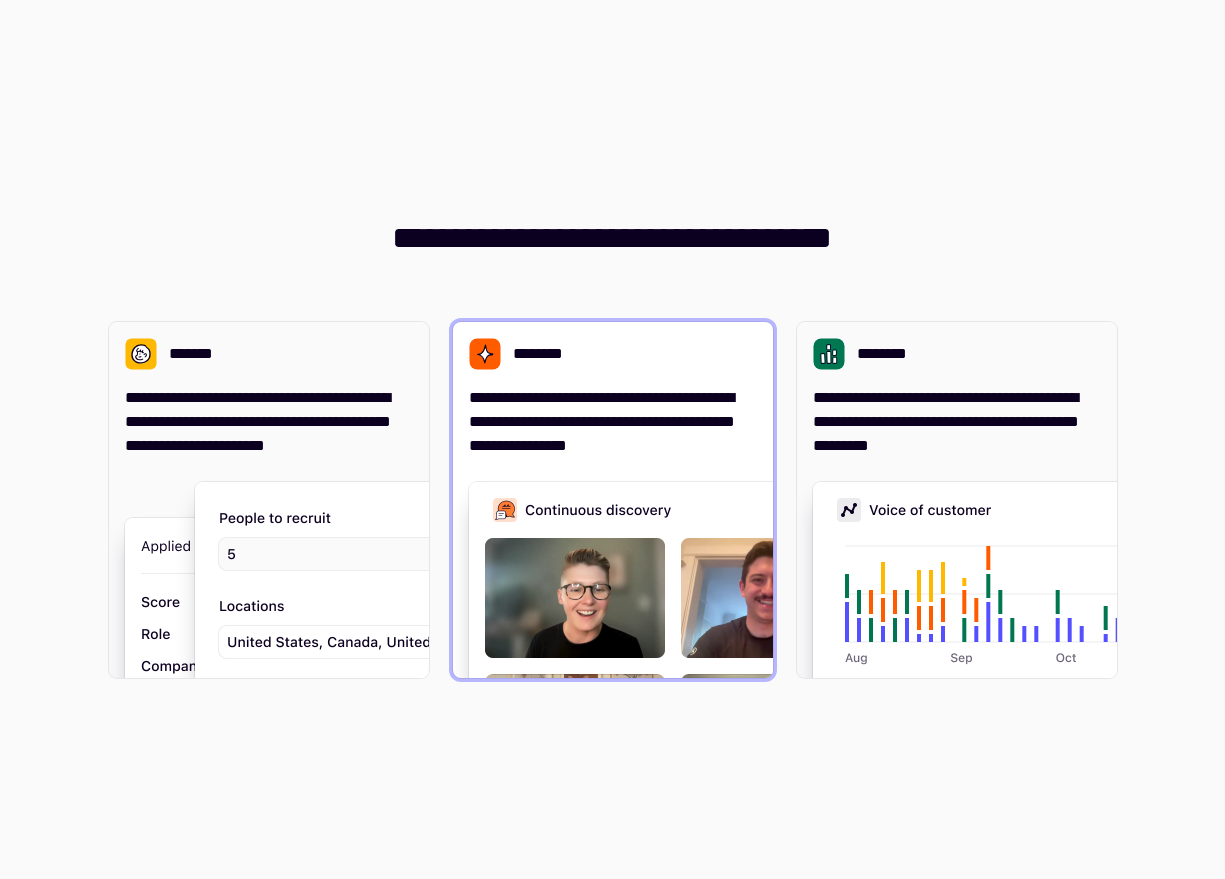 click on "**********" at bounding box center [613, 422] 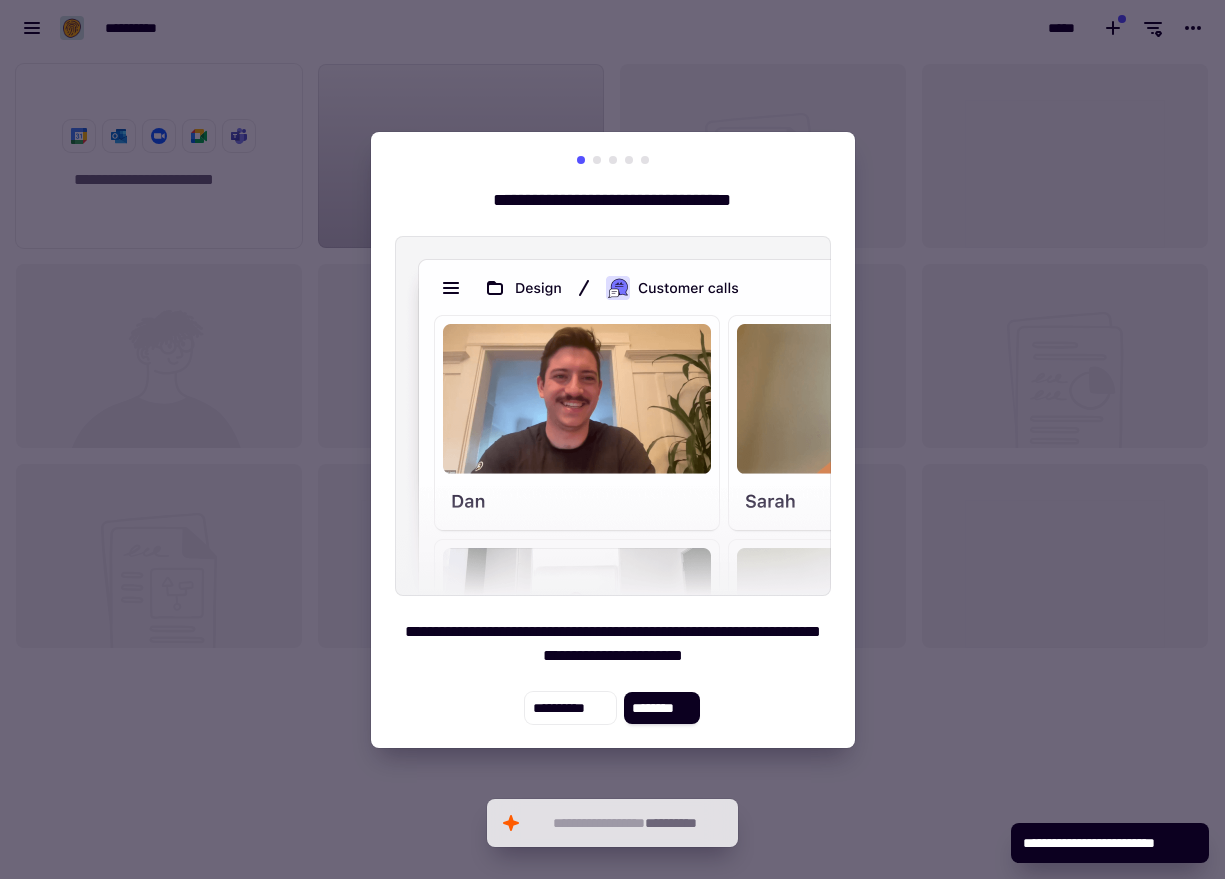 scroll, scrollTop: 1, scrollLeft: 1, axis: both 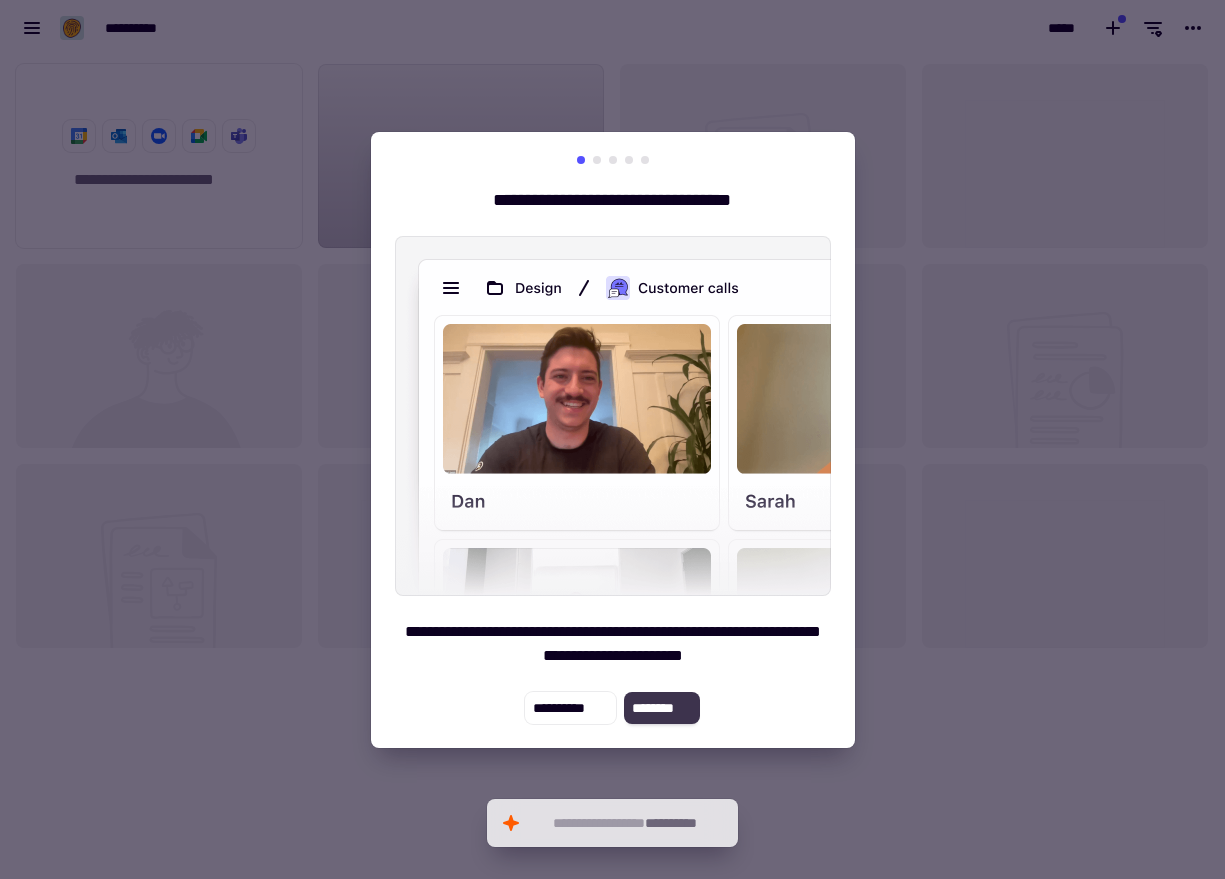 click on "********" 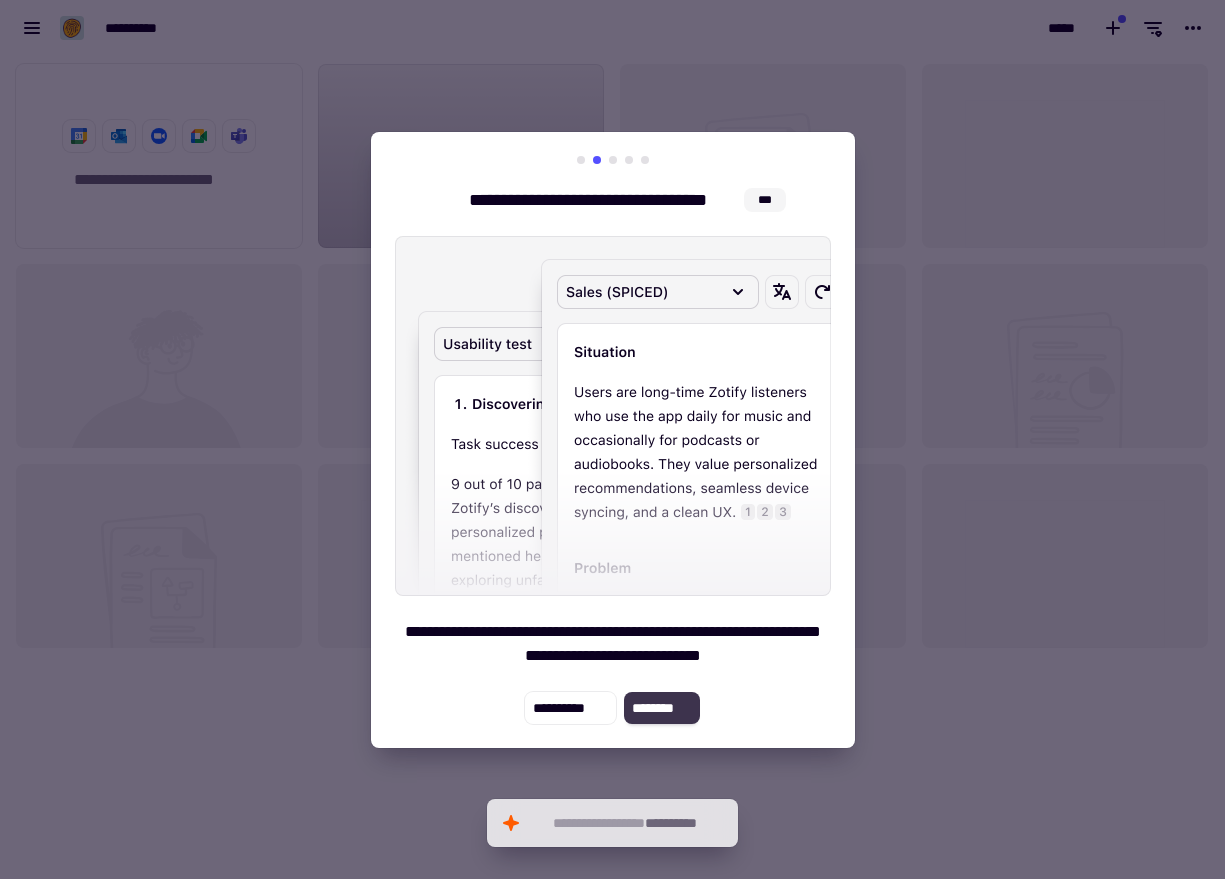 click on "********" 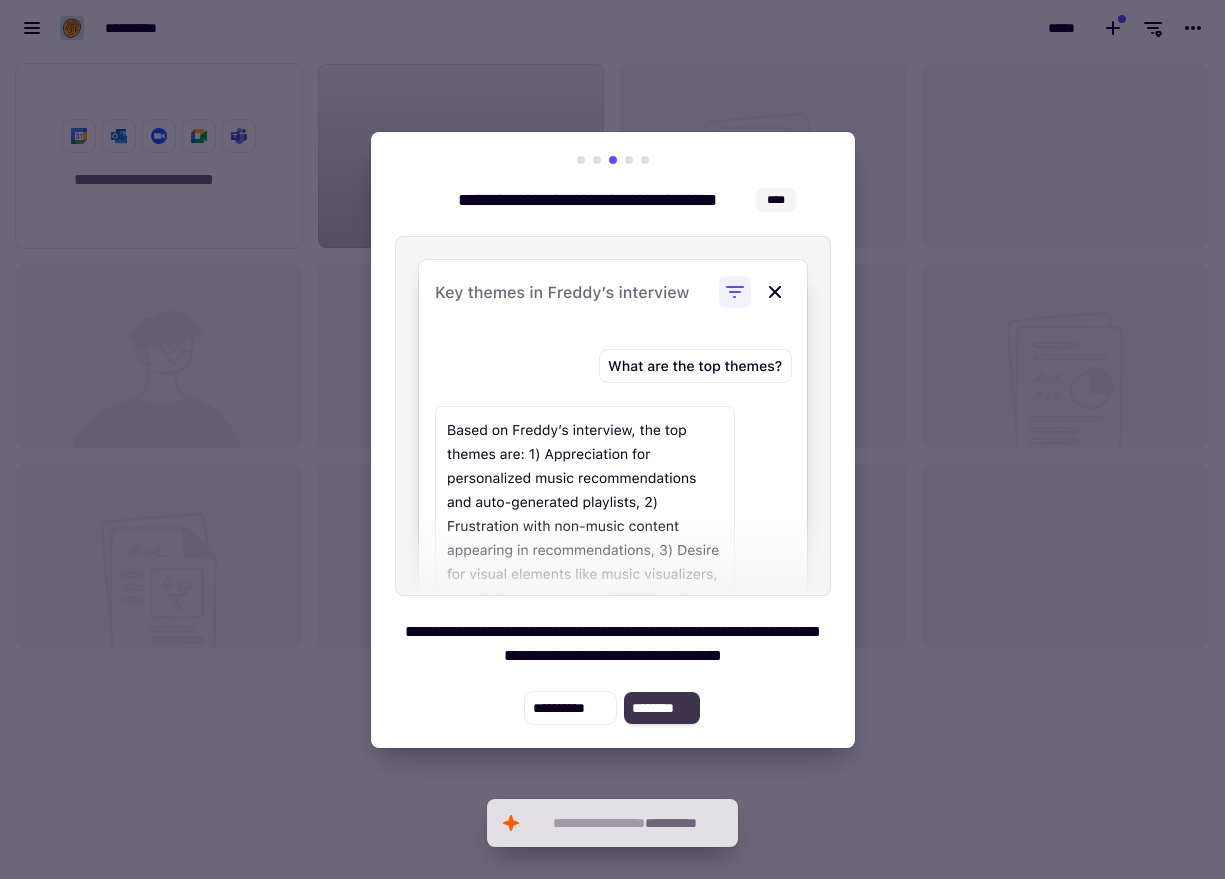 click on "********" 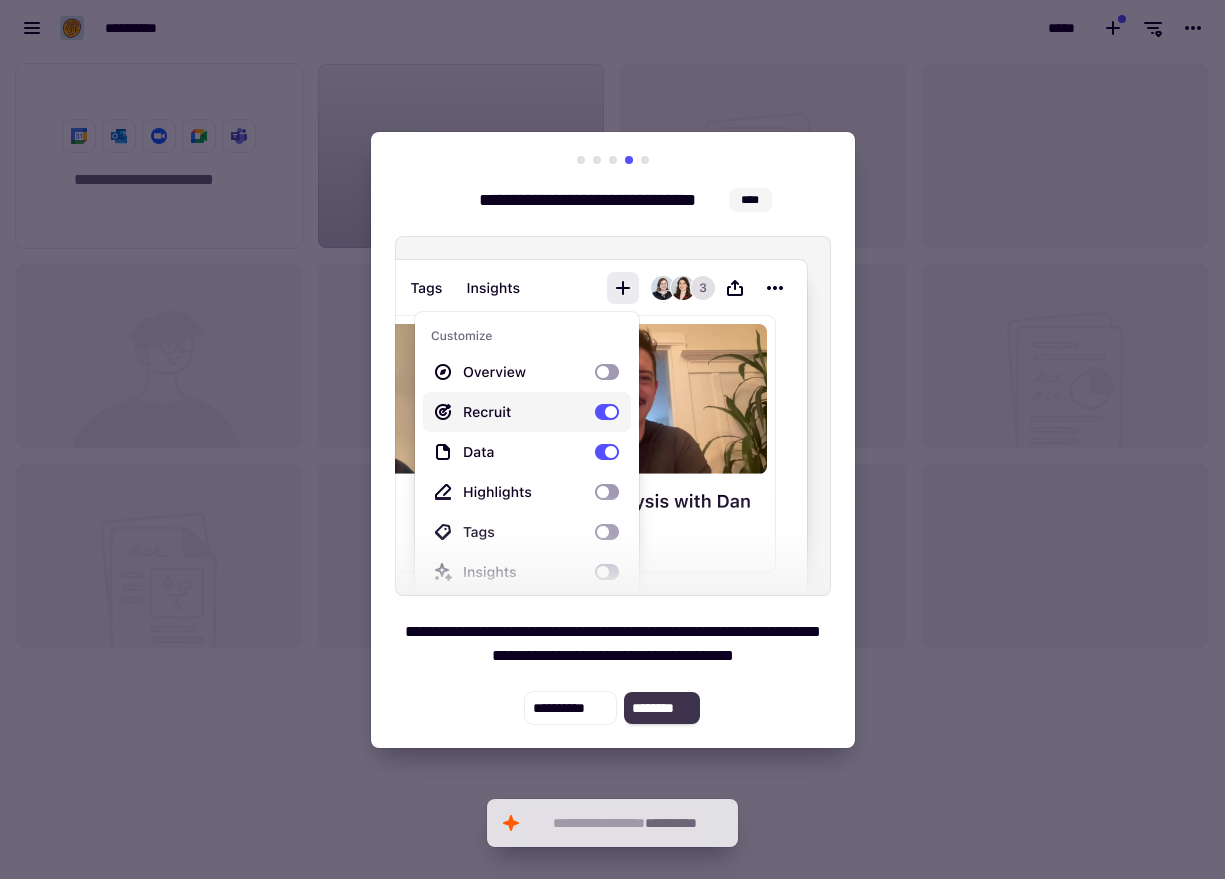 click on "********" 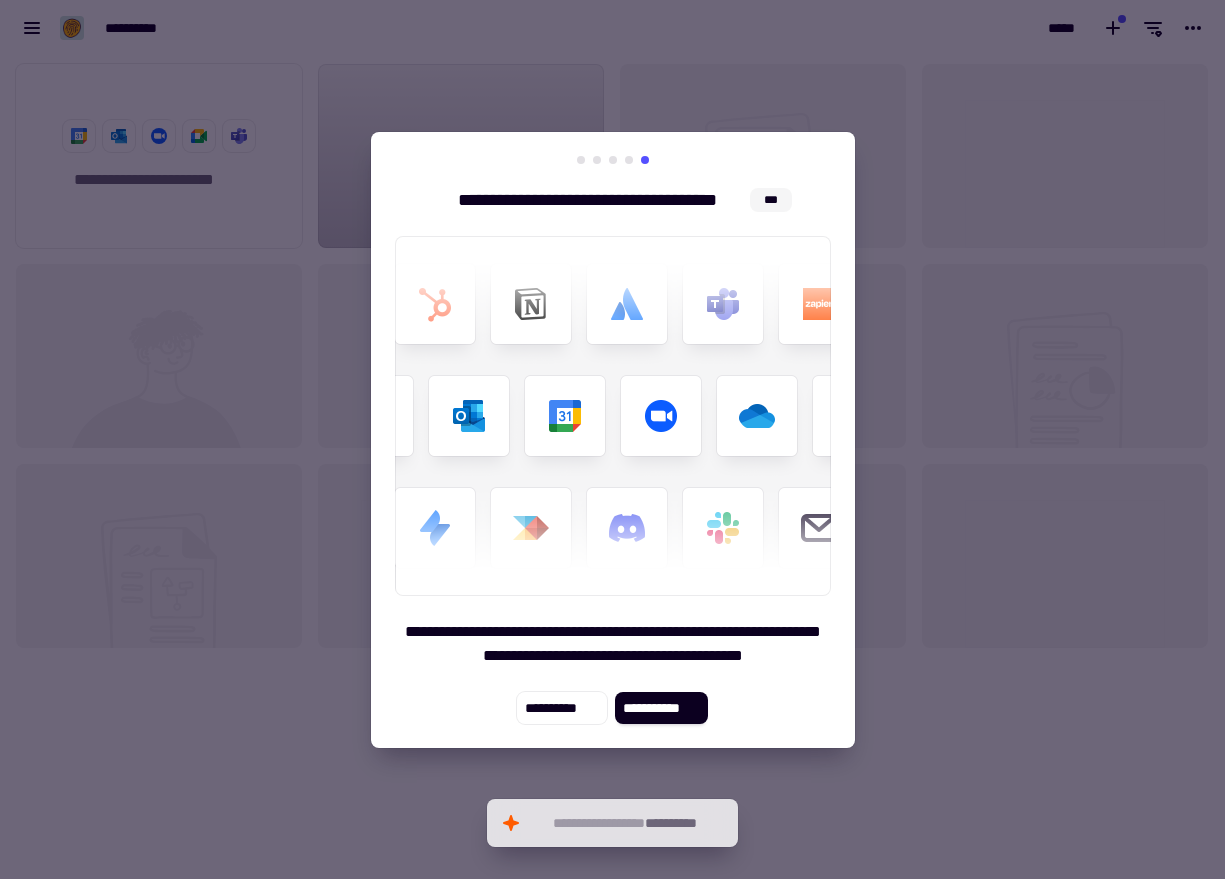 click at bounding box center [612, 439] 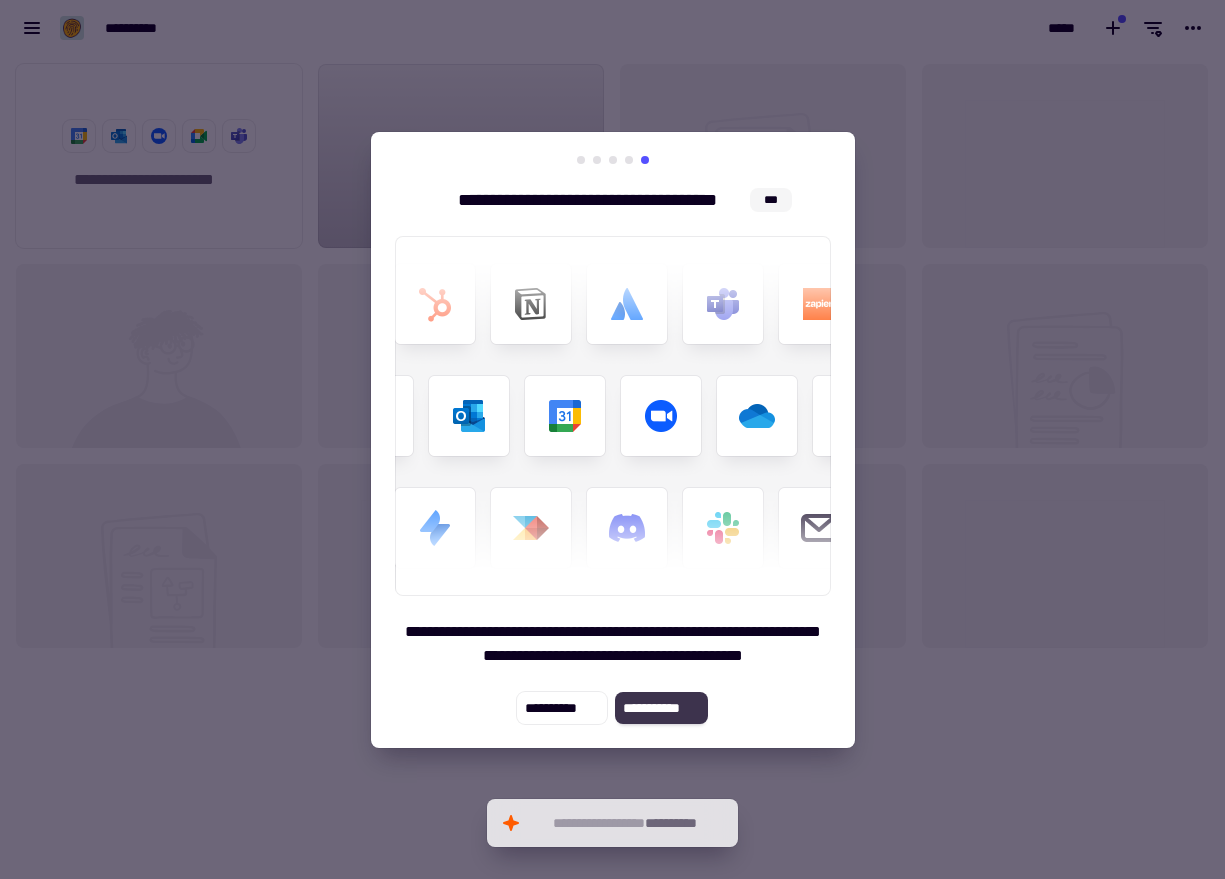 click on "**********" 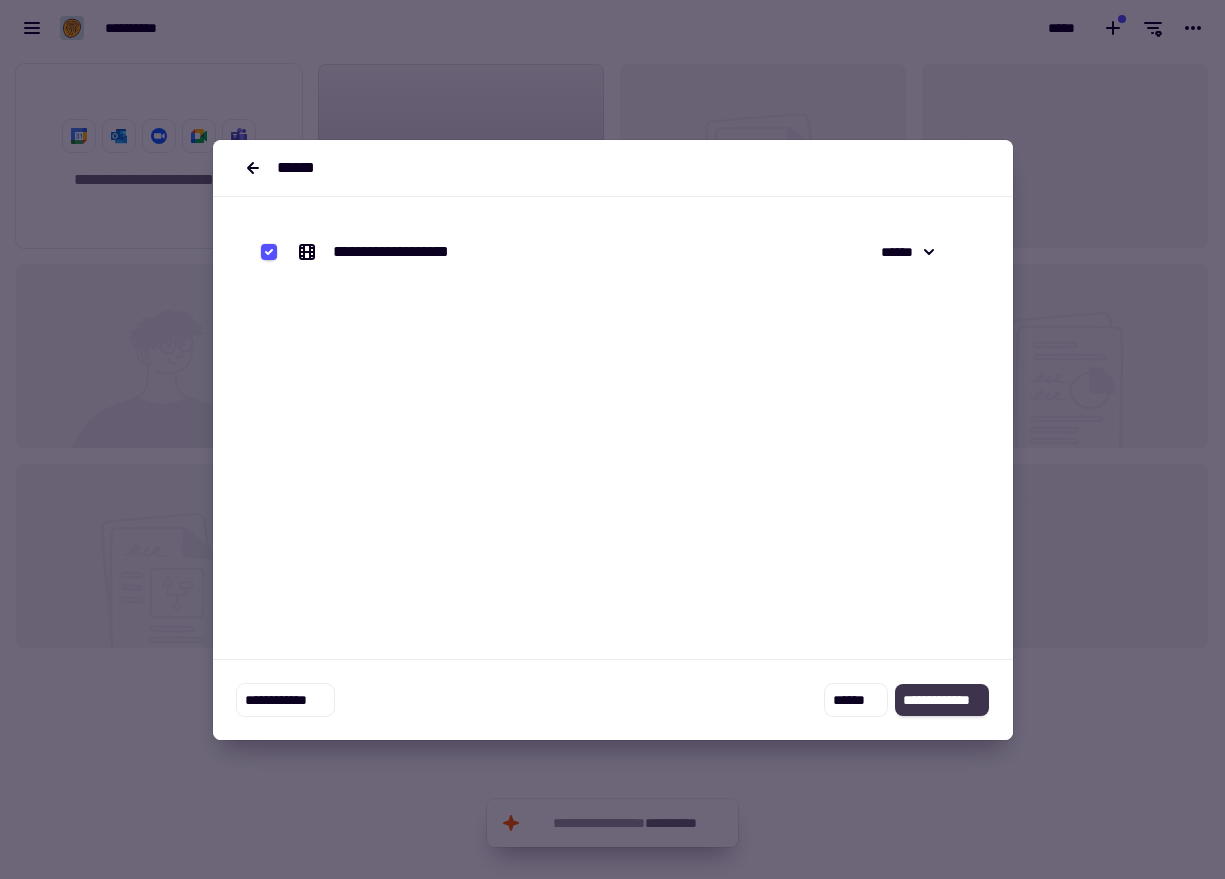 click on "**********" 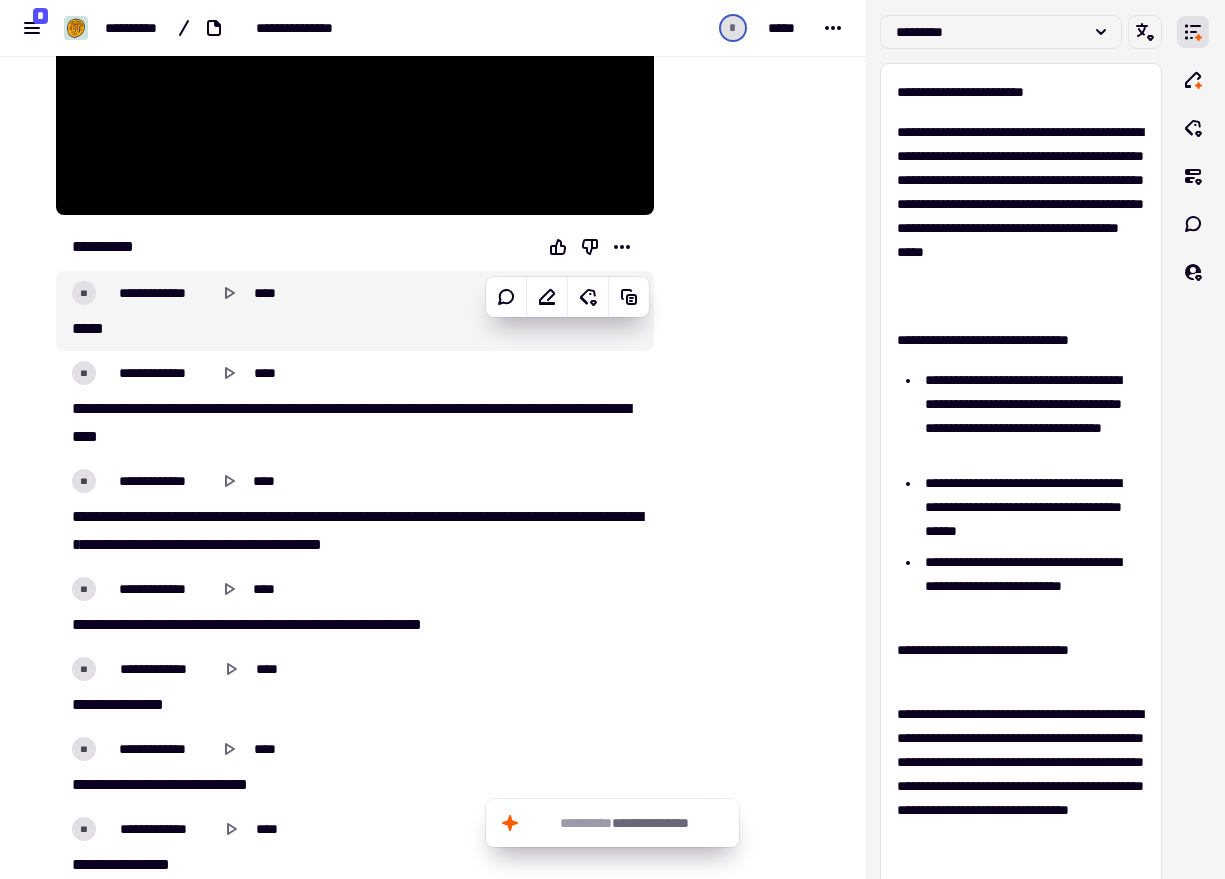 scroll, scrollTop: 0, scrollLeft: 0, axis: both 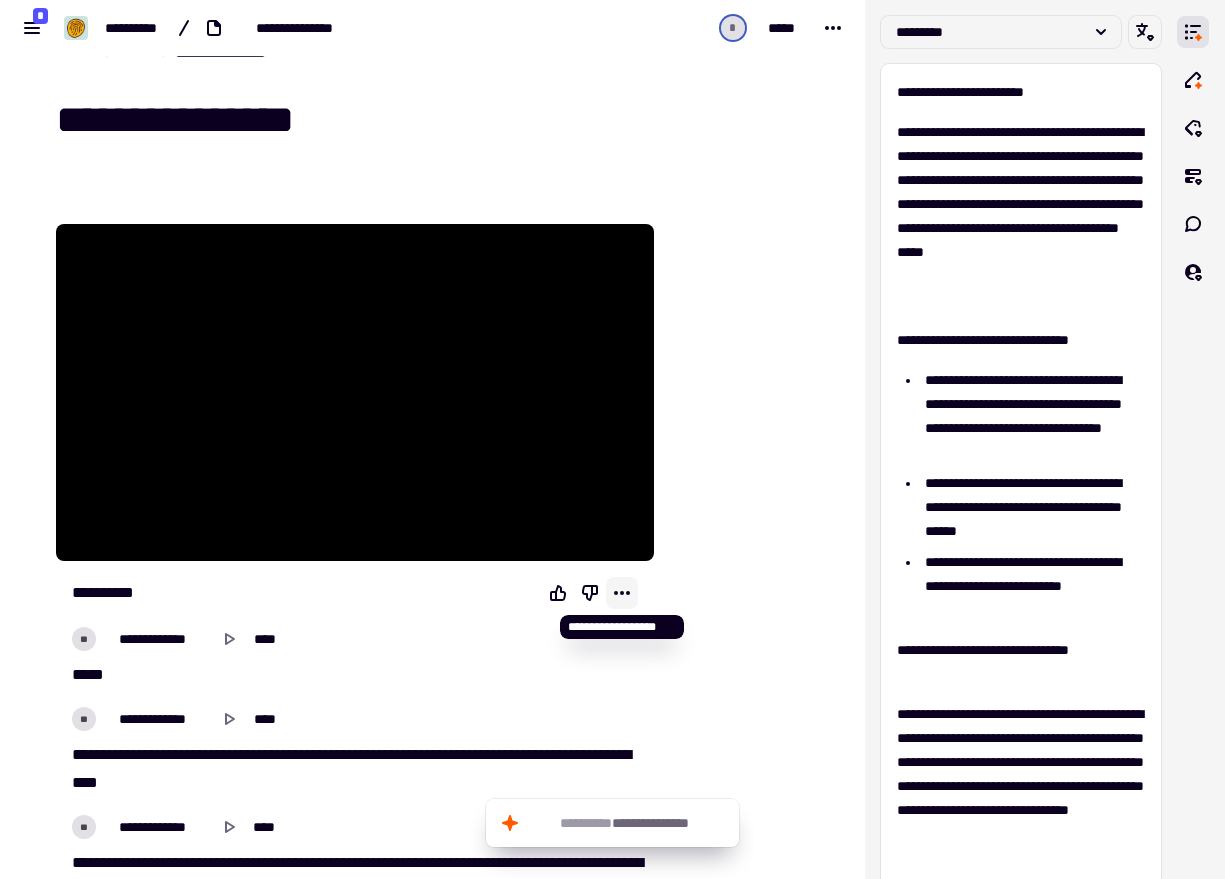 click 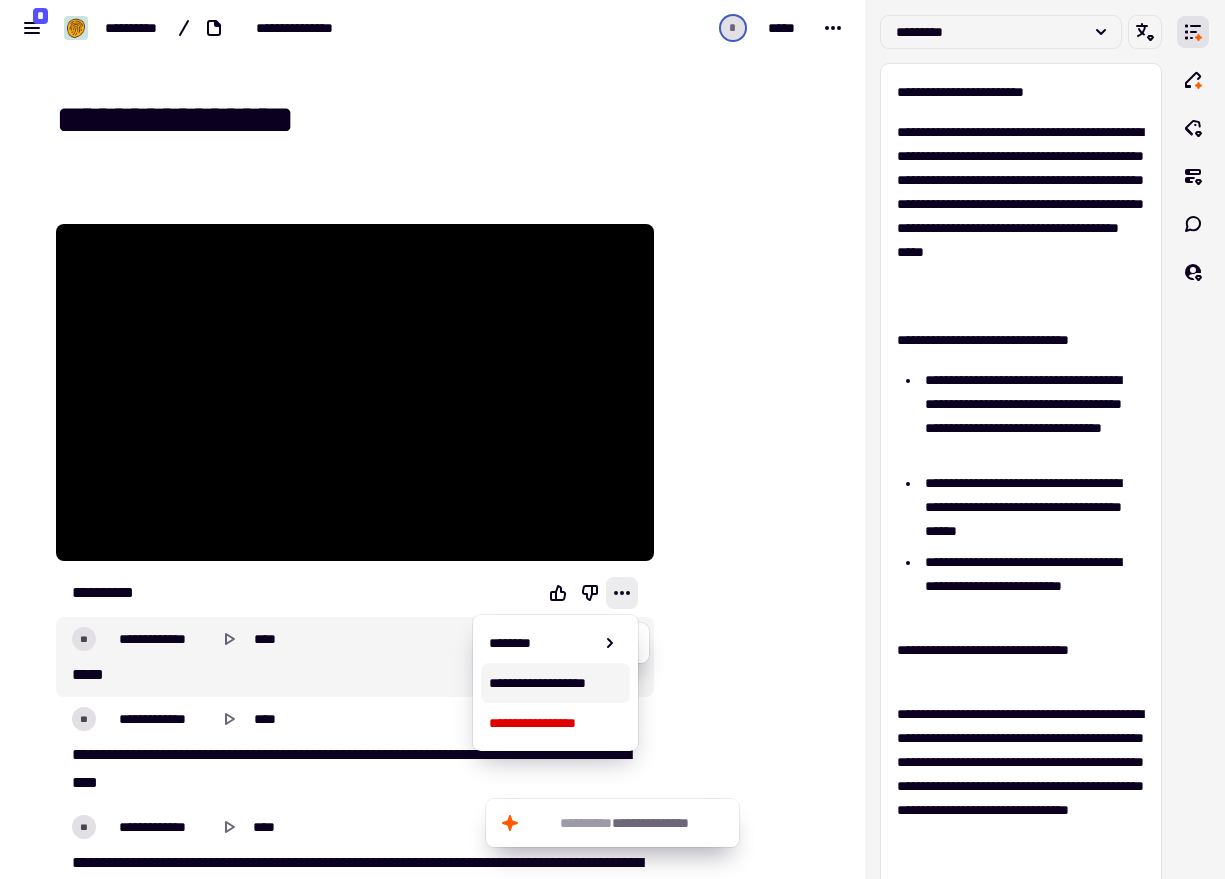 click on "**********" at bounding box center (556, 683) 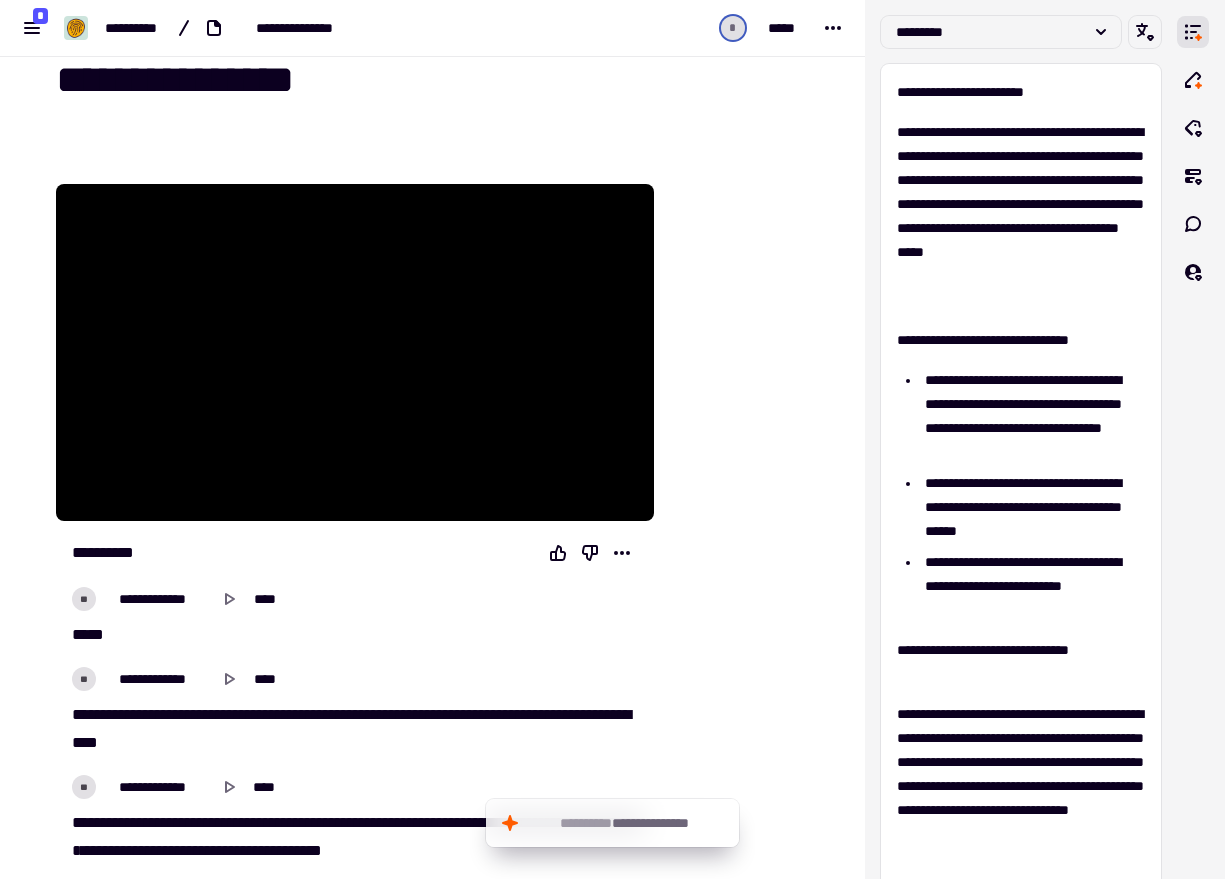 scroll, scrollTop: 42, scrollLeft: 0, axis: vertical 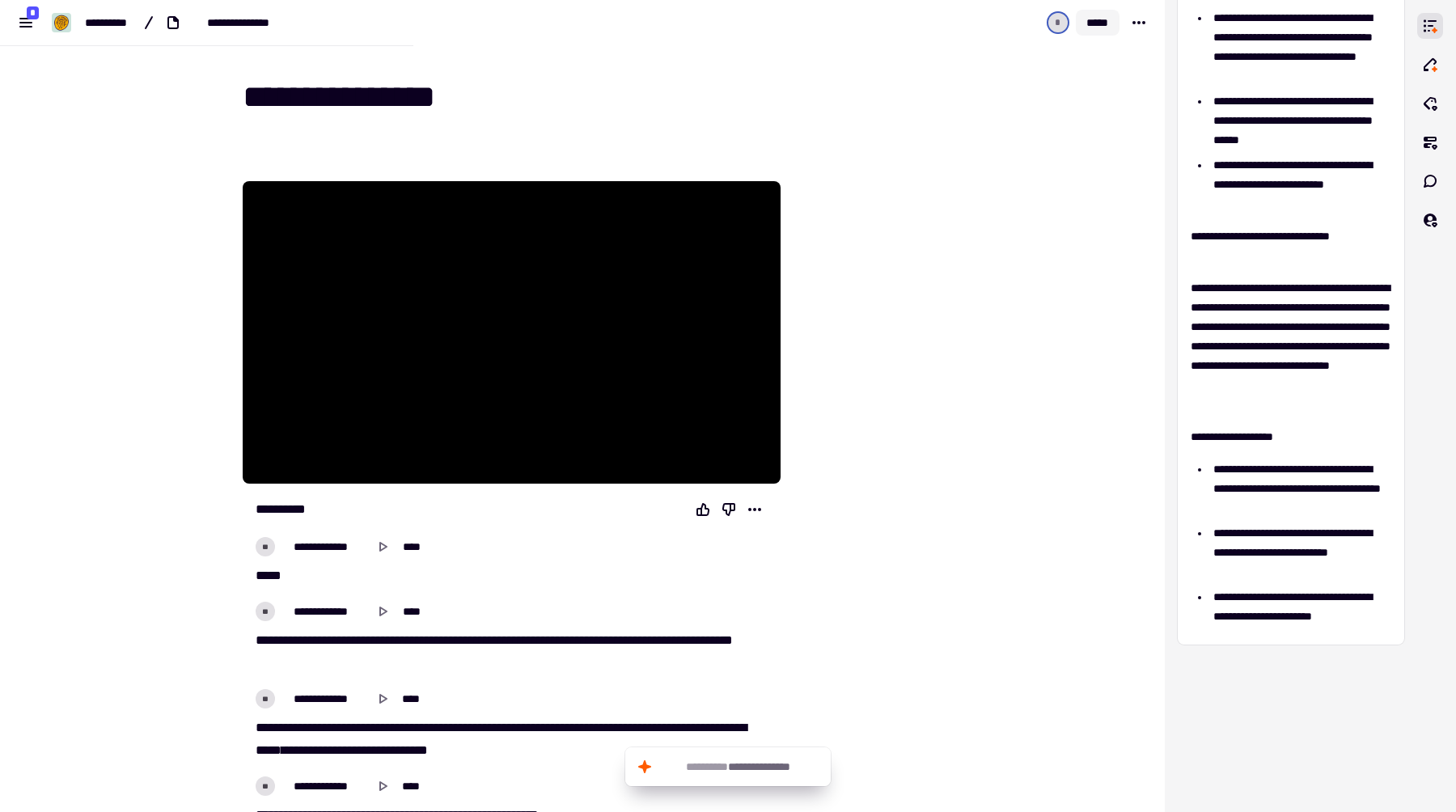 click on "*****" 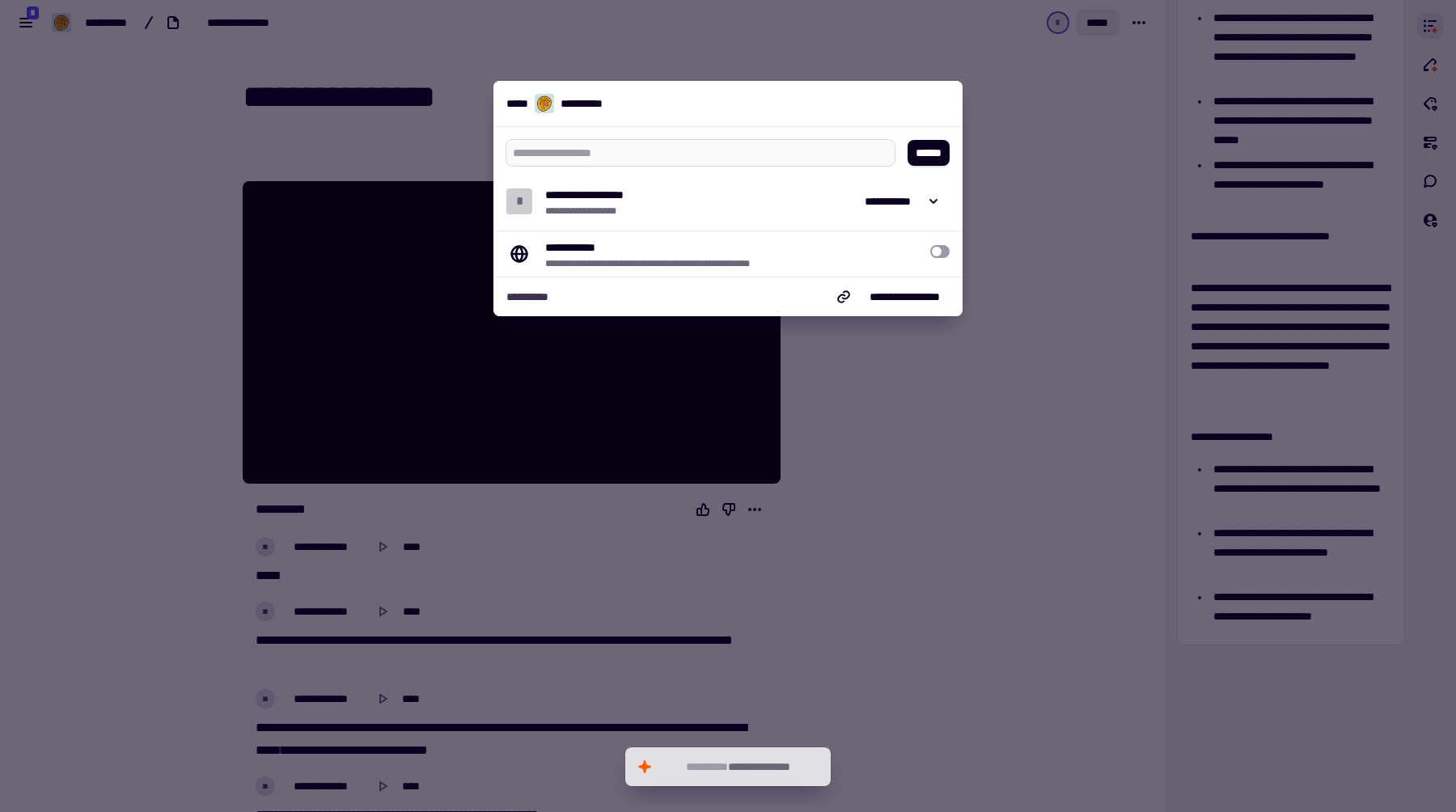 type on "*" 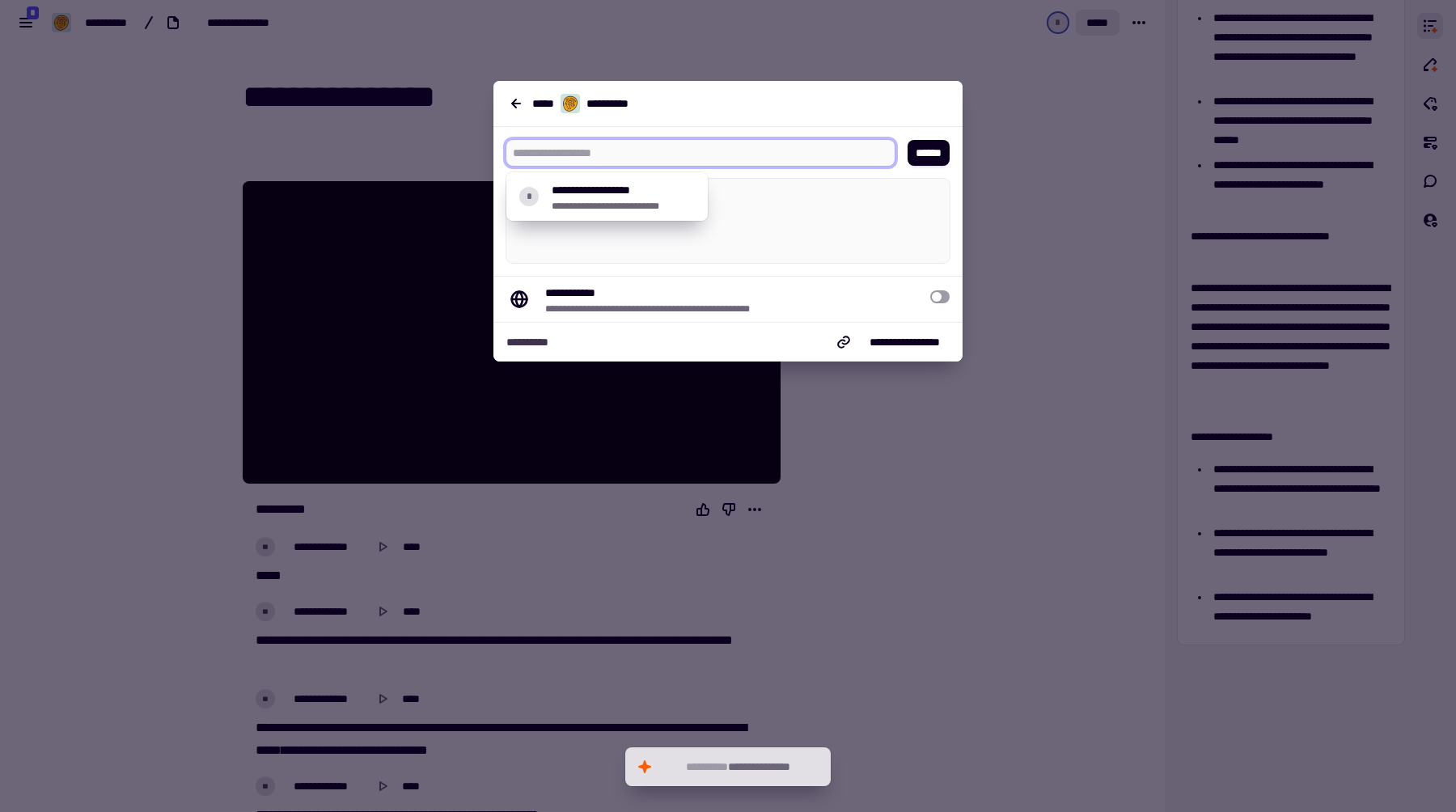 type on "**********" 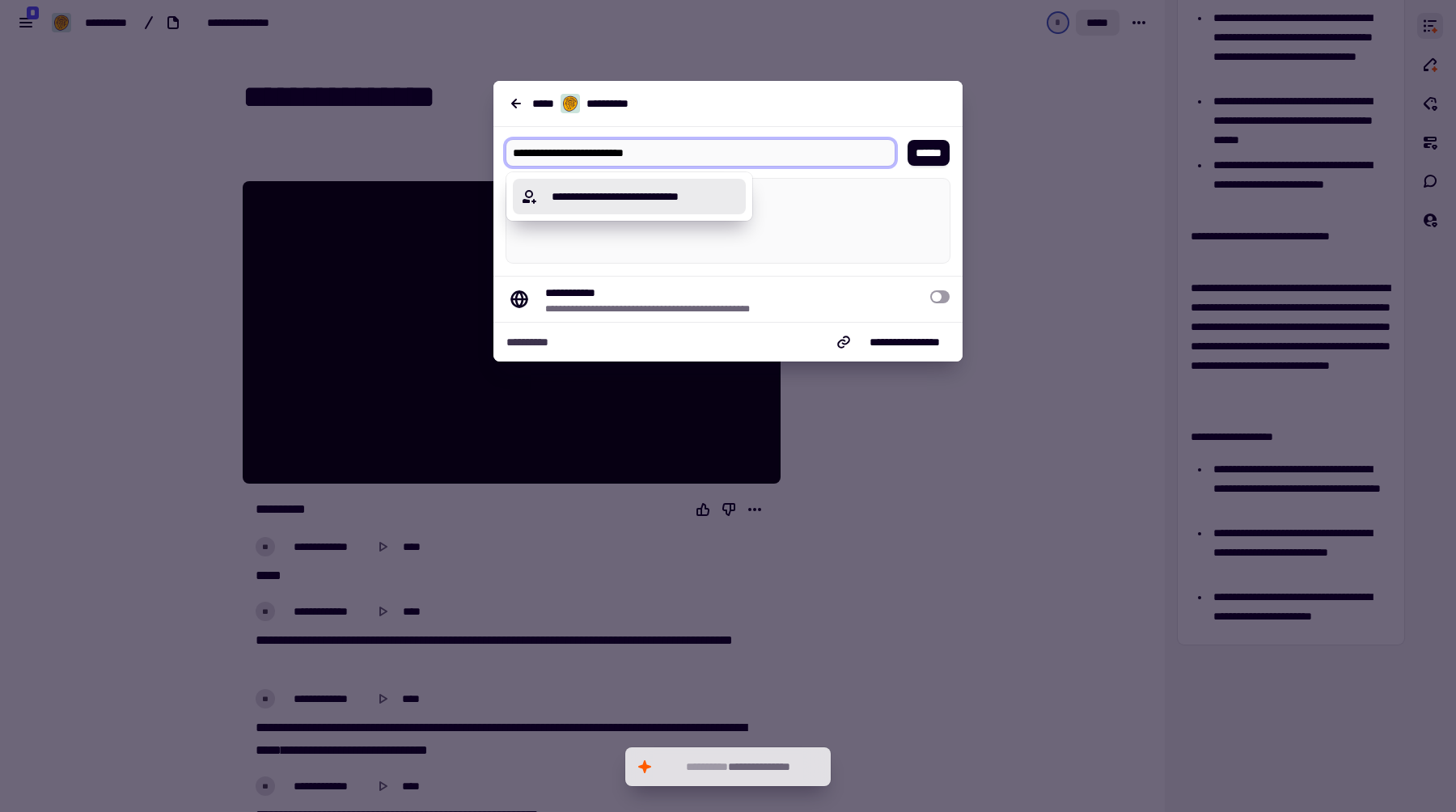type on "*" 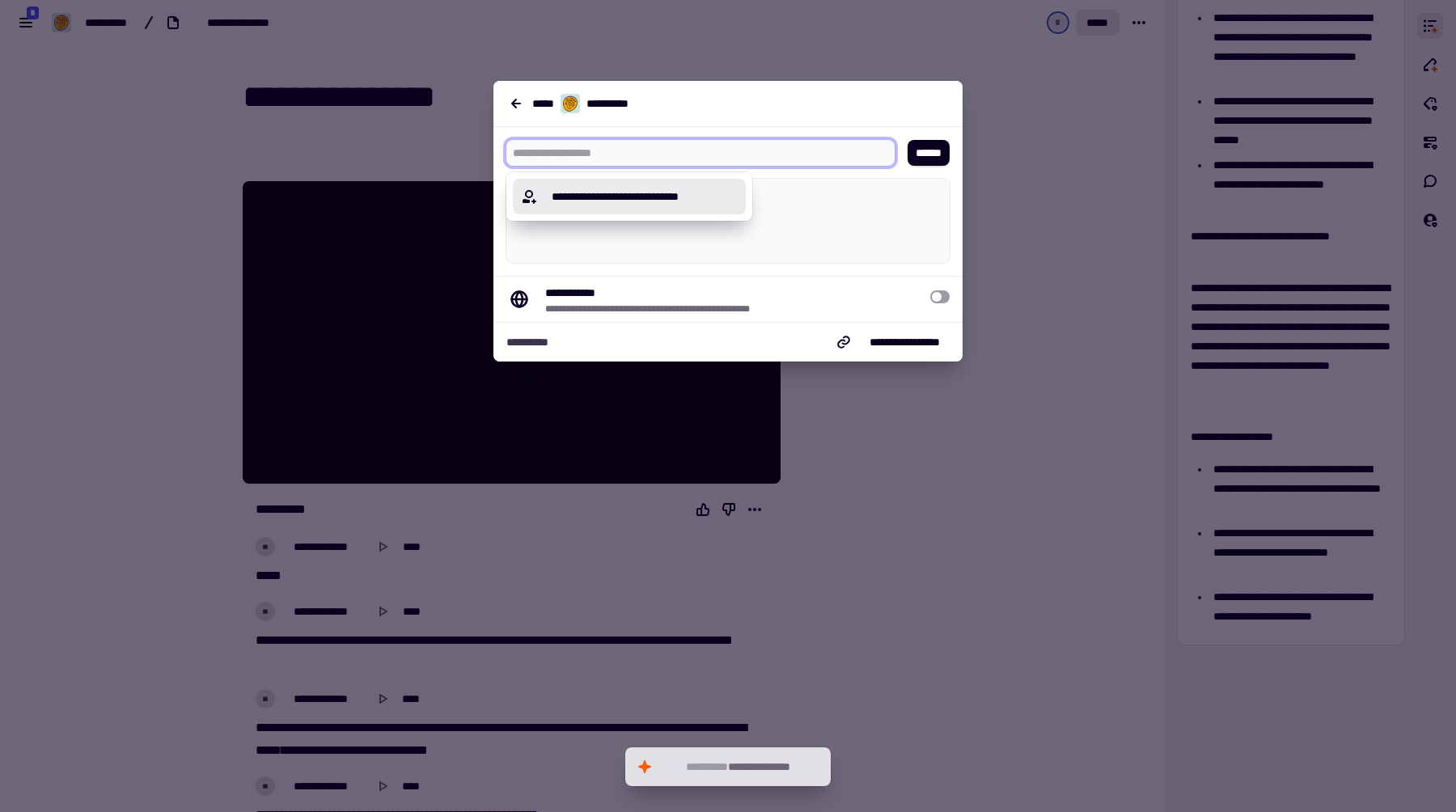 click at bounding box center (728, 406) 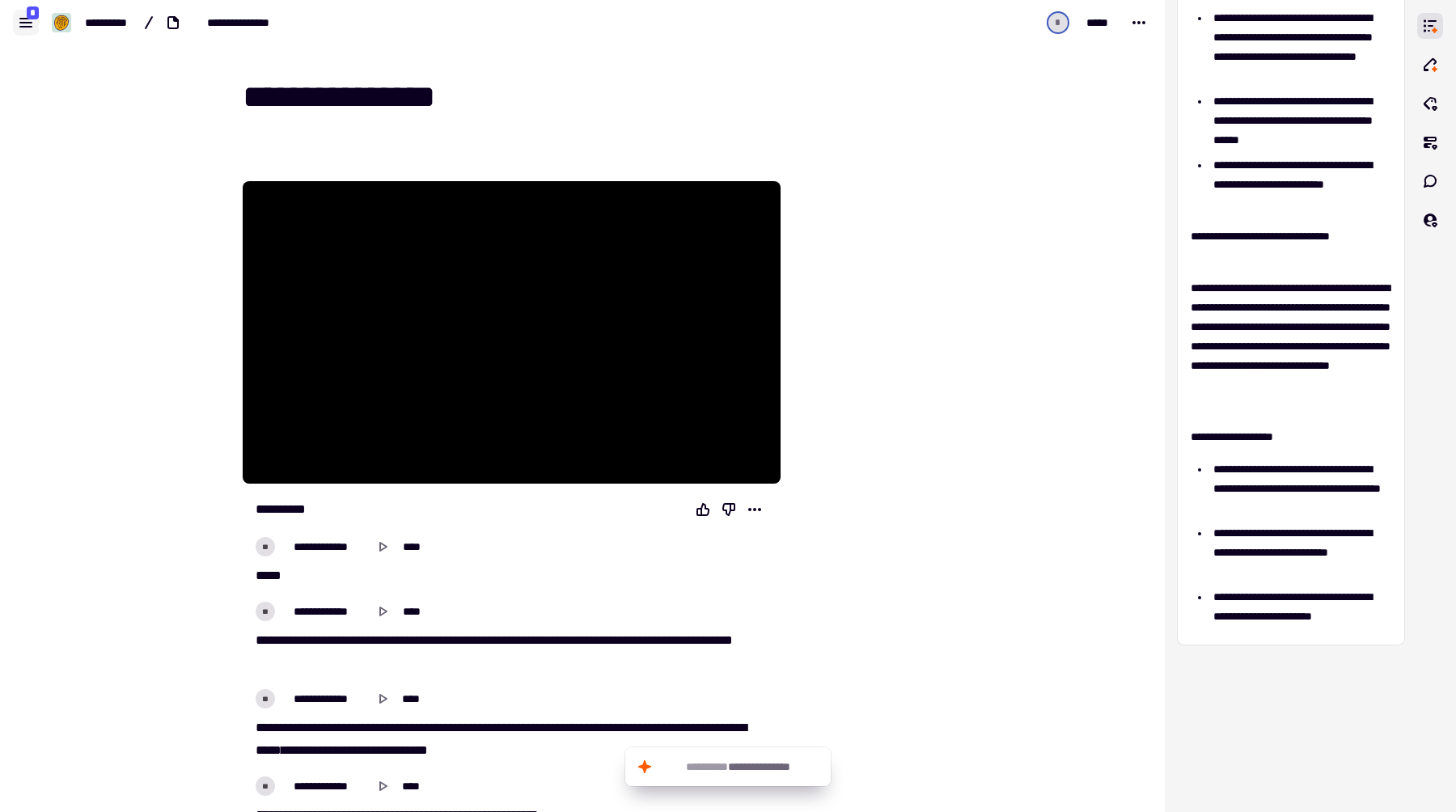 click 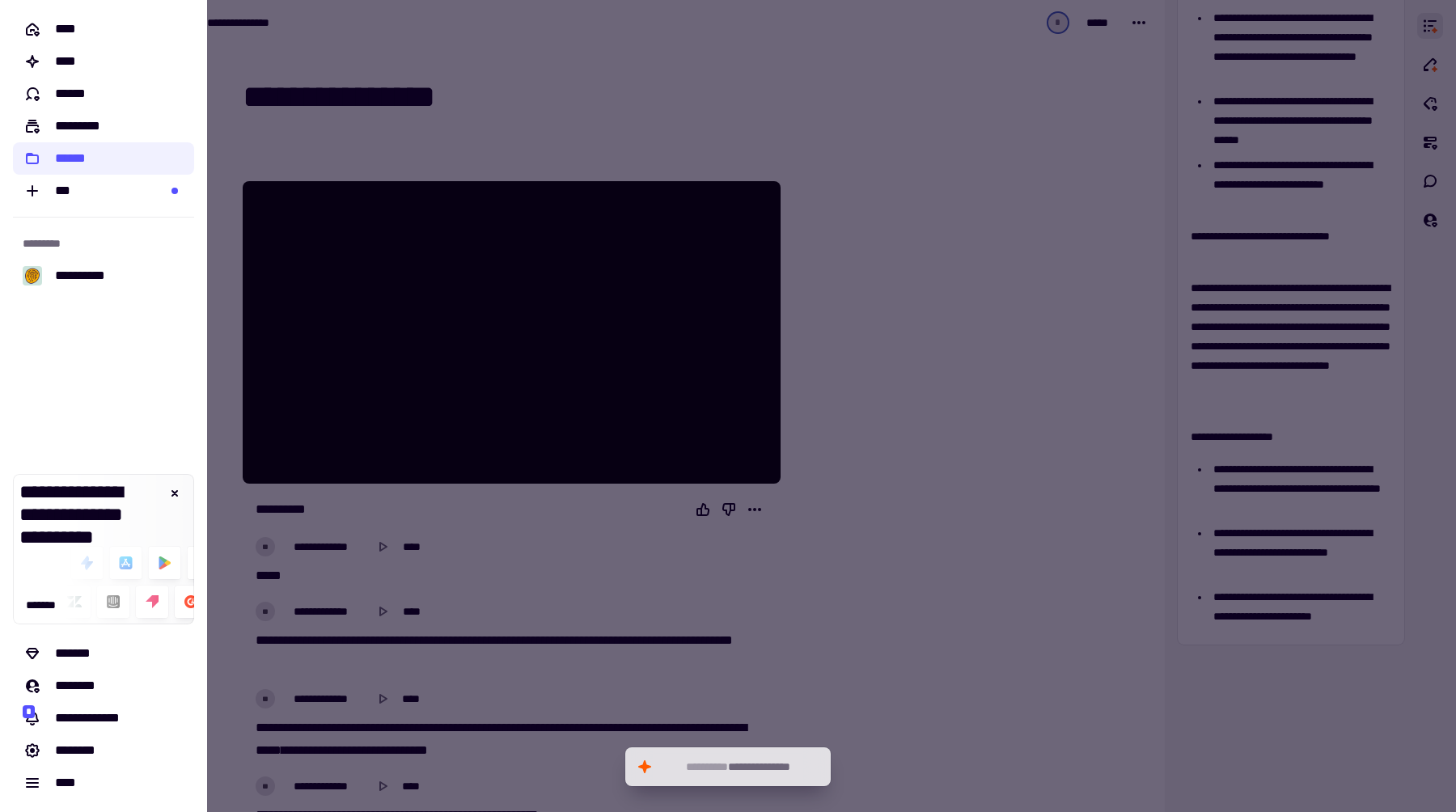 click at bounding box center [728, 406] 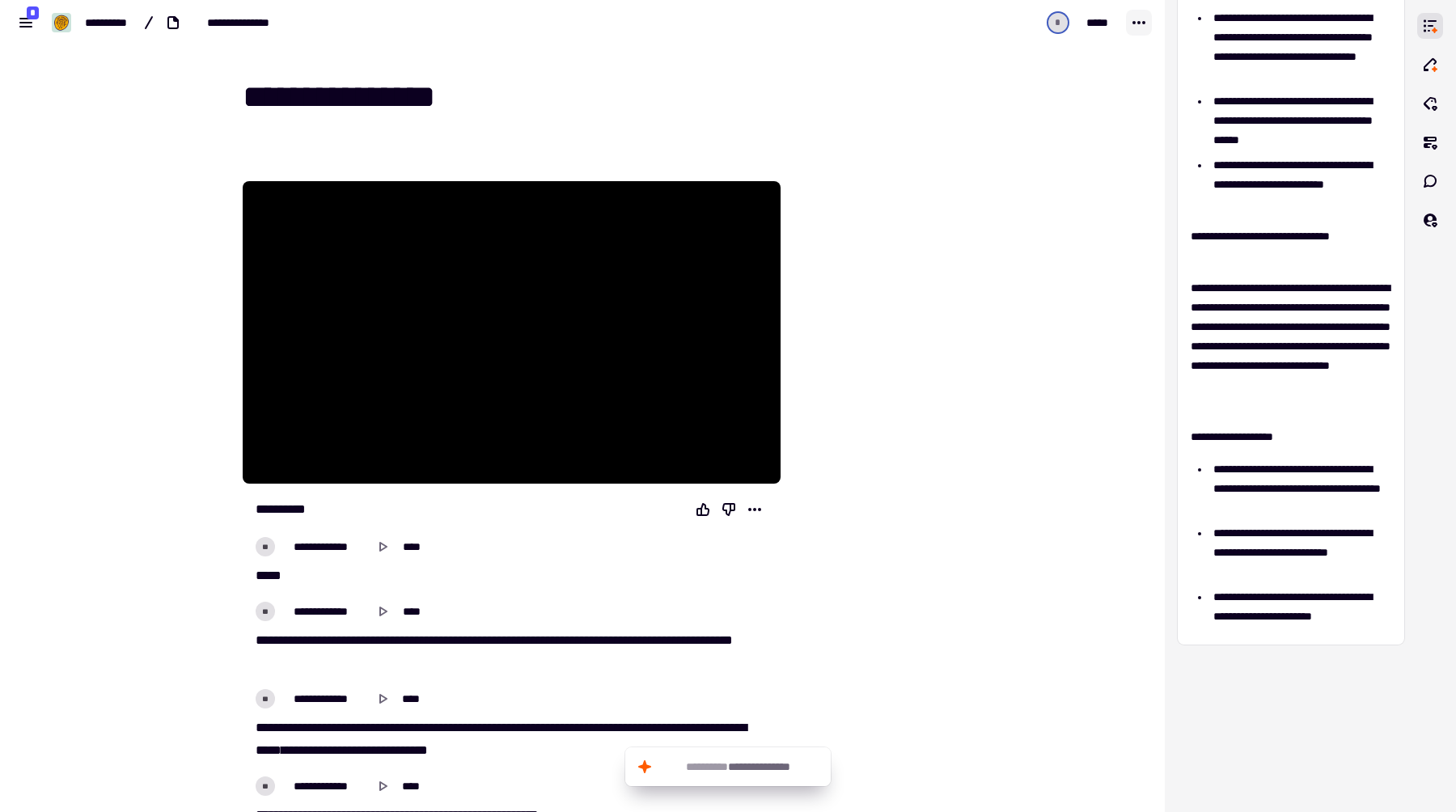 click 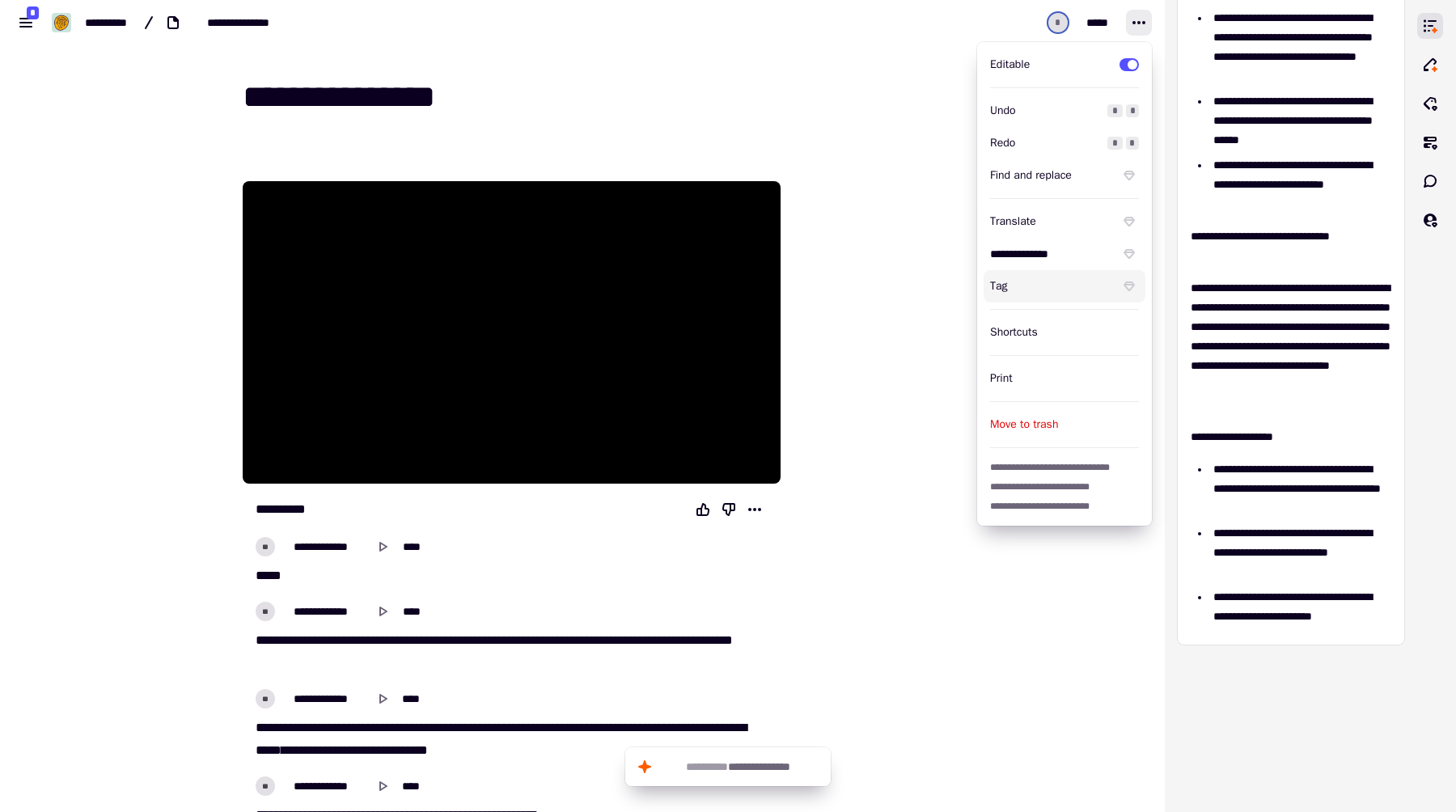 click on "**********" at bounding box center (582, 13823) 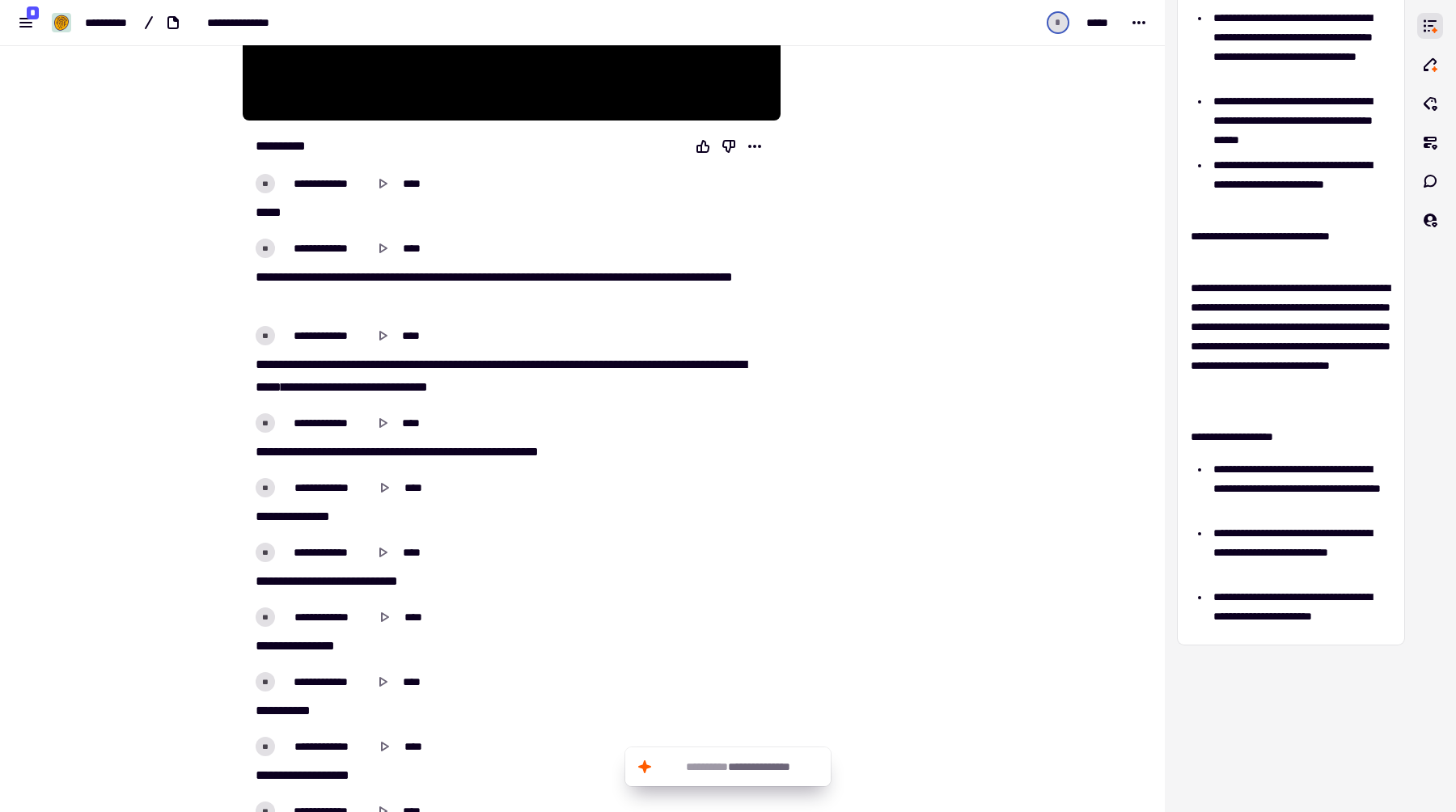 scroll, scrollTop: 381, scrollLeft: 0, axis: vertical 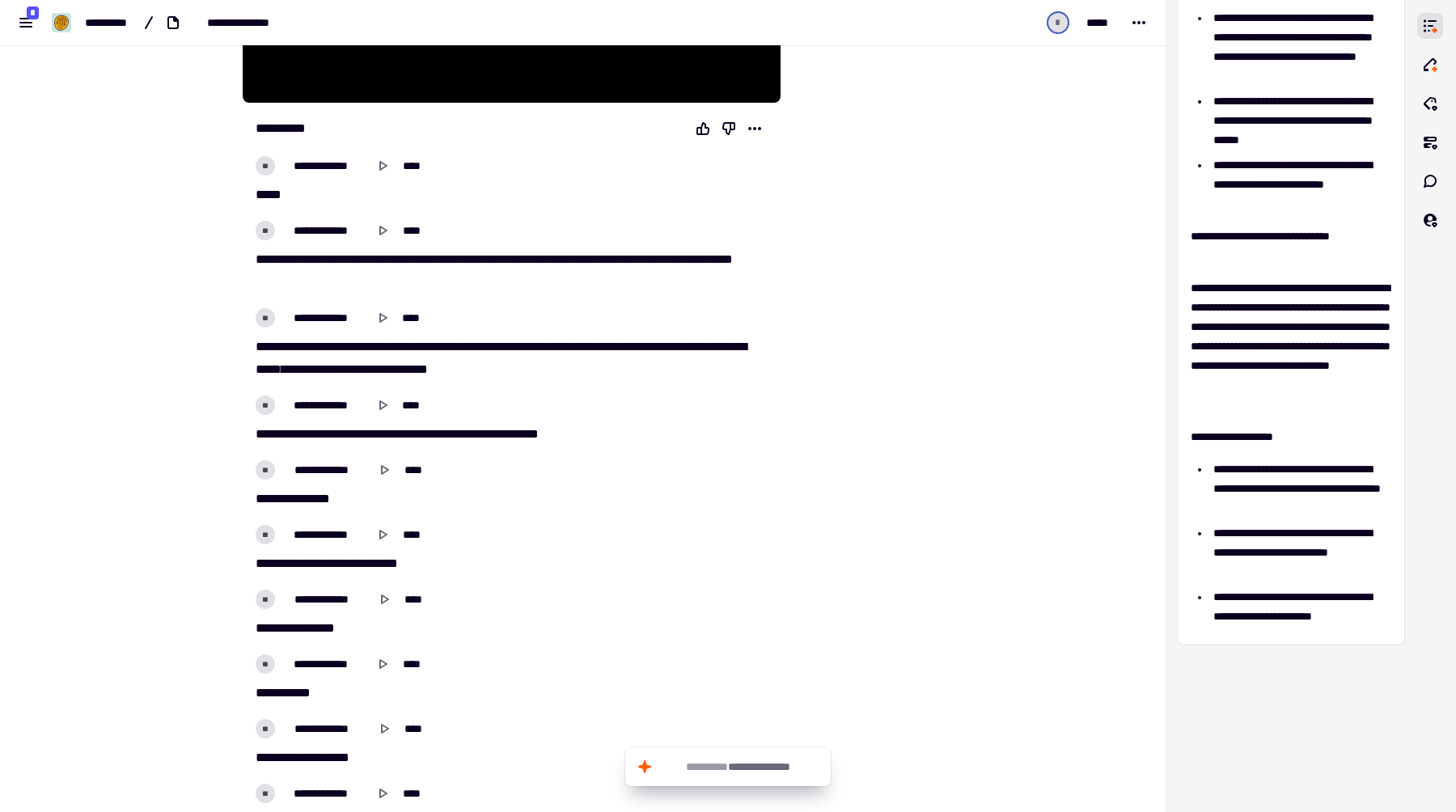 drag, startPoint x: 201, startPoint y: 137, endPoint x: 728, endPoint y: 273, distance: 544.2656 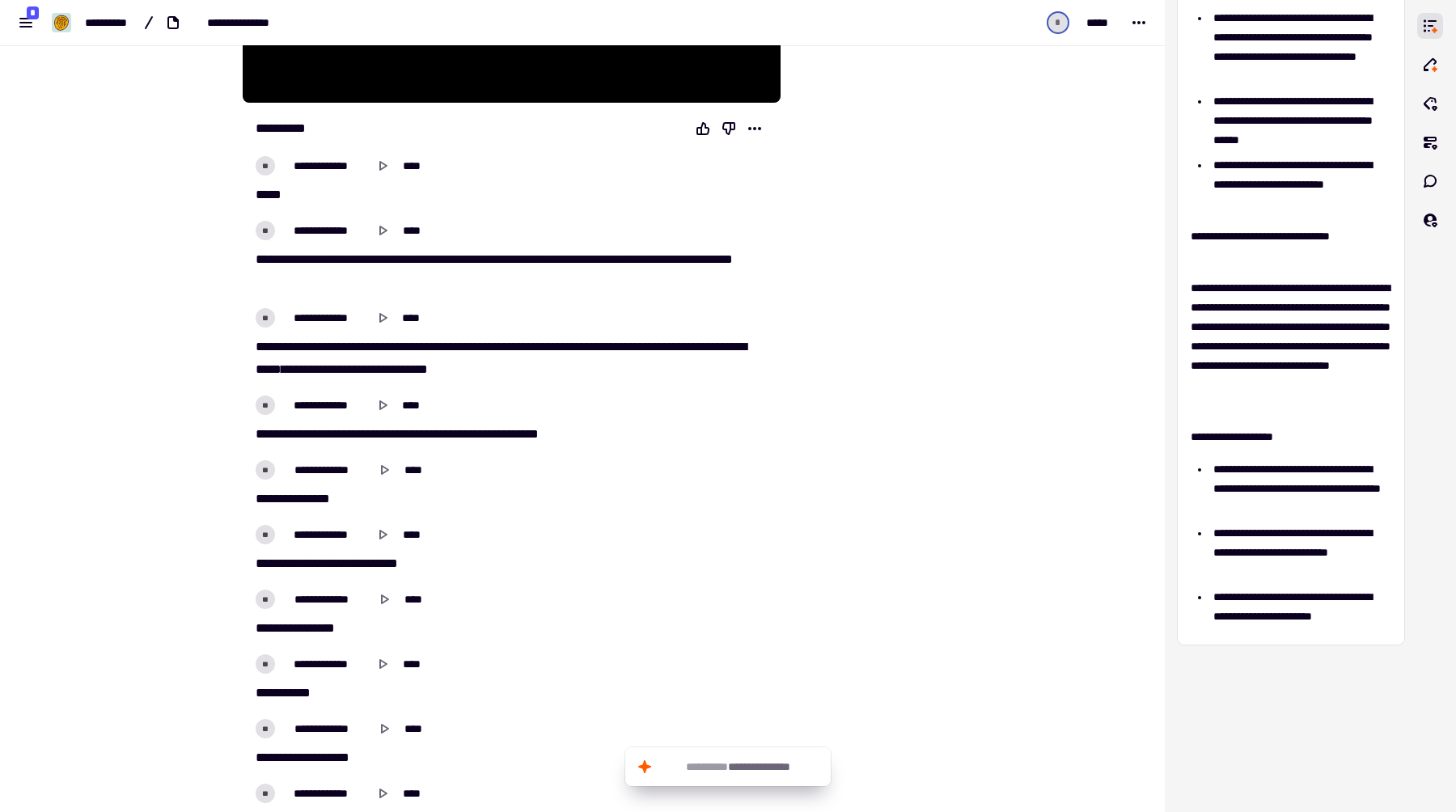 click on "**********" at bounding box center [582, 13442] 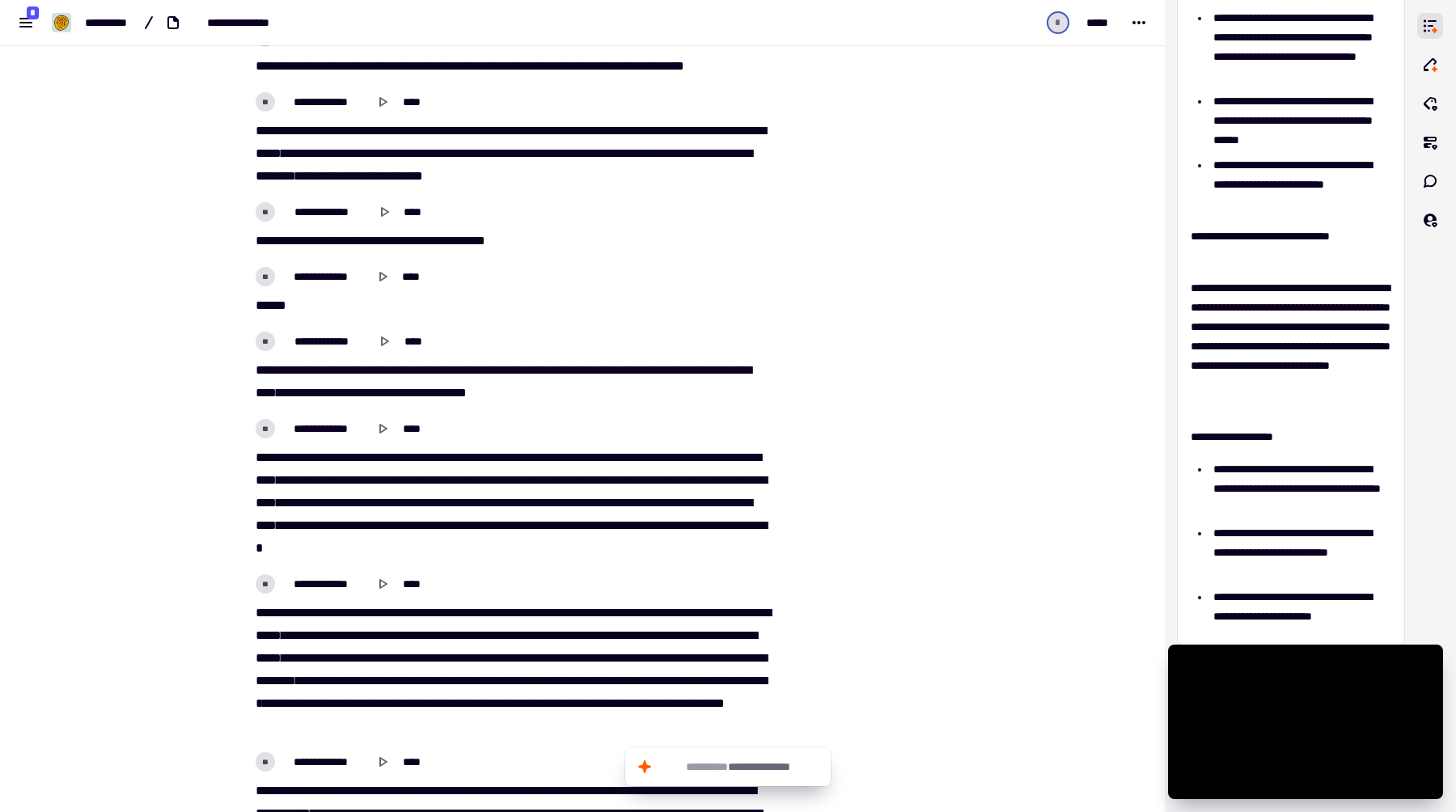 scroll, scrollTop: 2250, scrollLeft: 0, axis: vertical 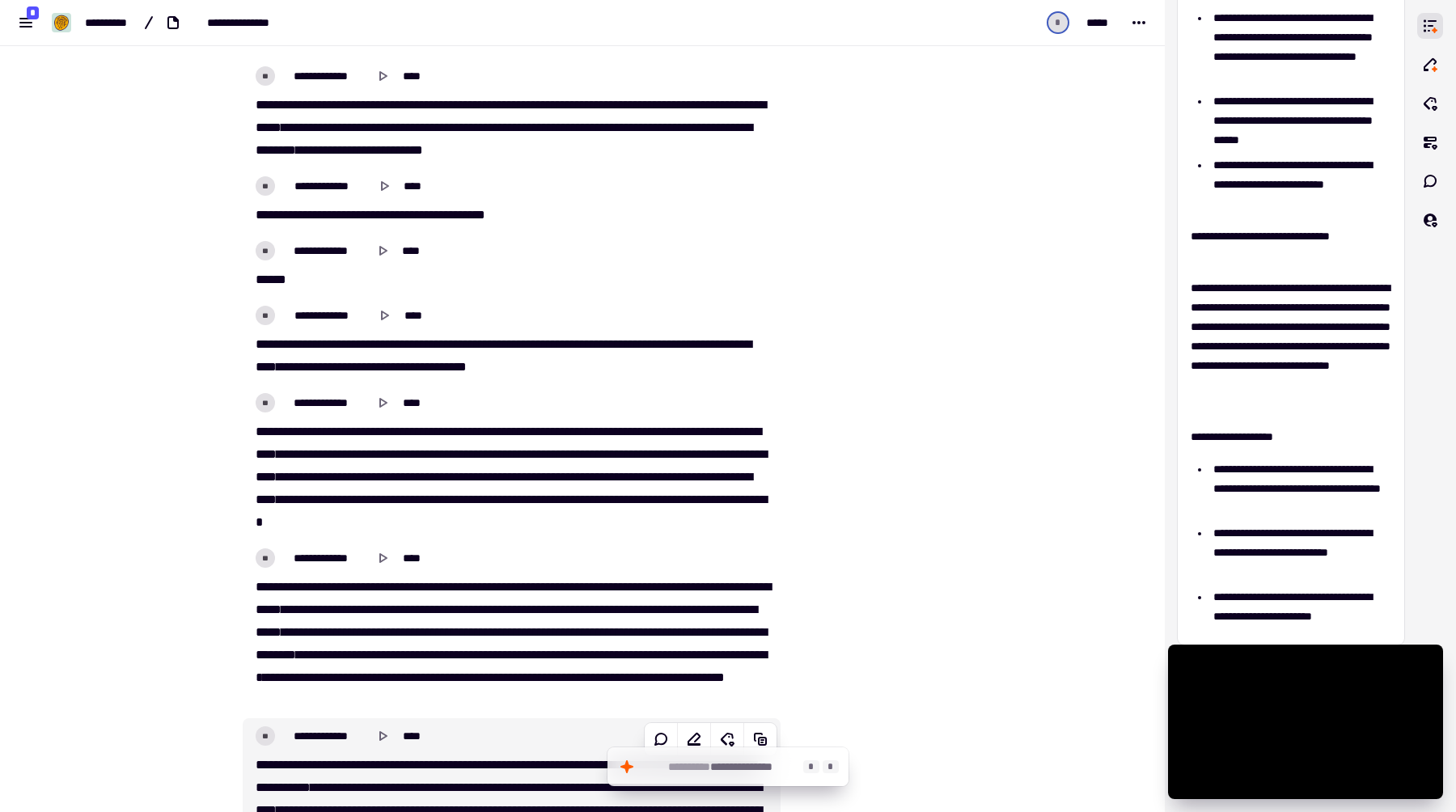 click on "**********" 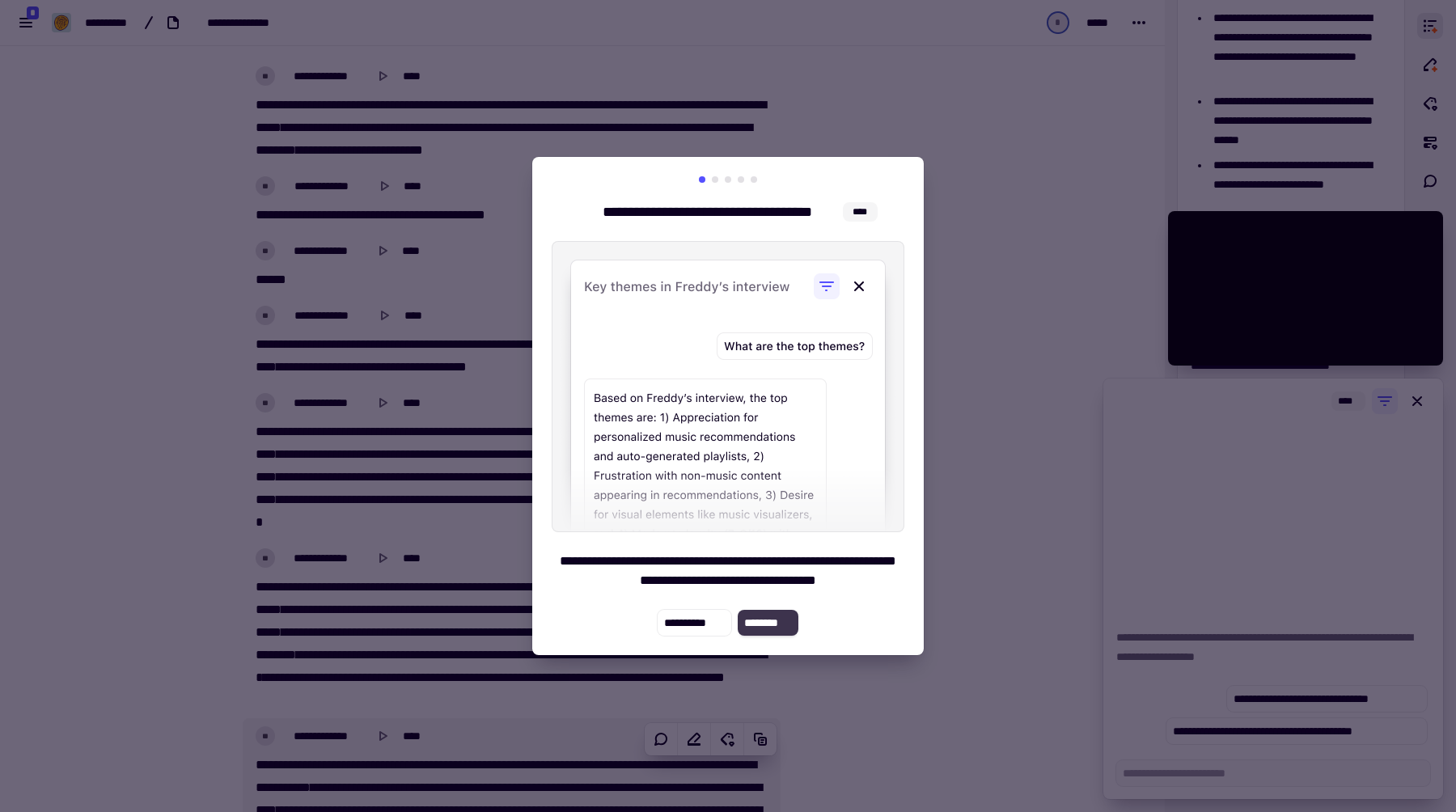 click on "********" 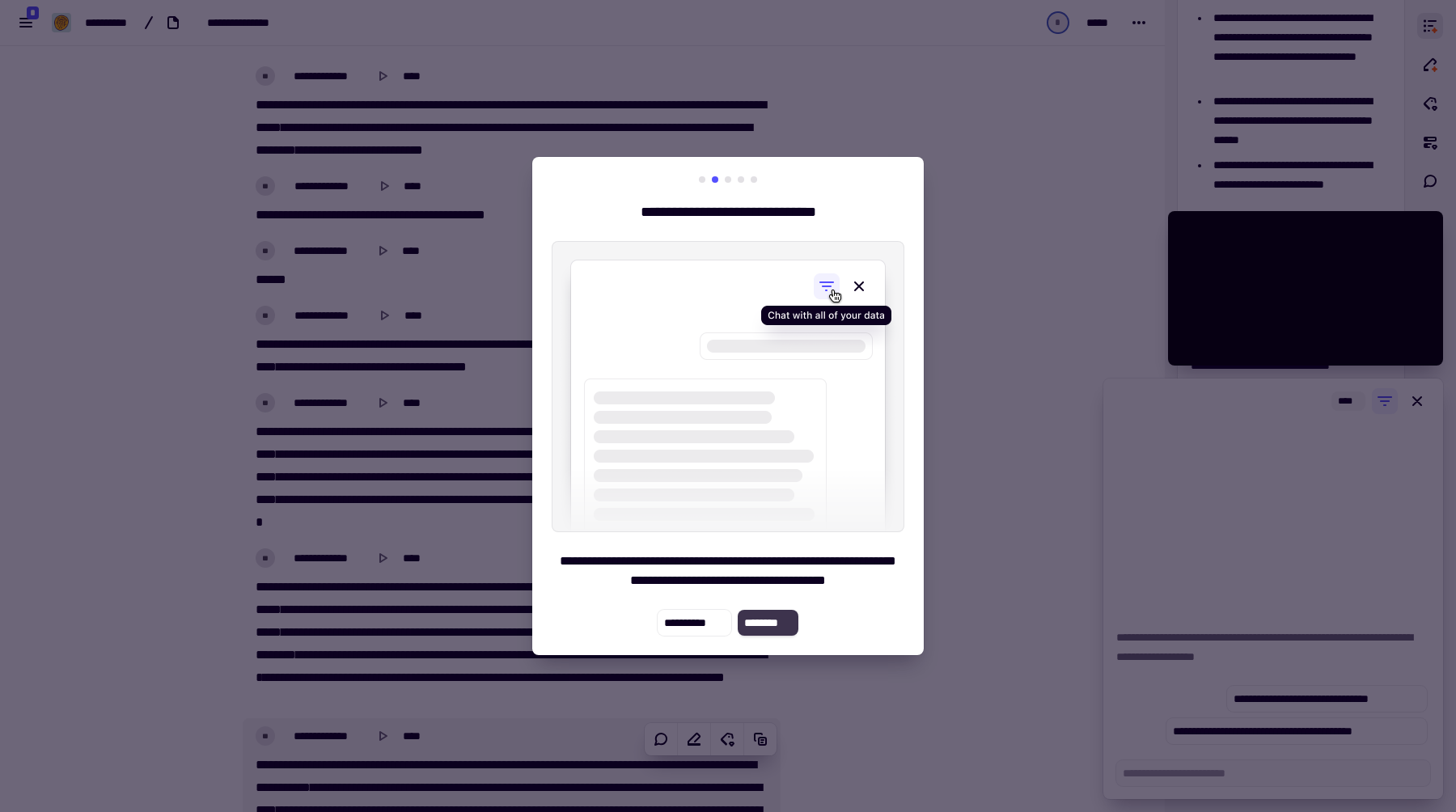 click on "********" 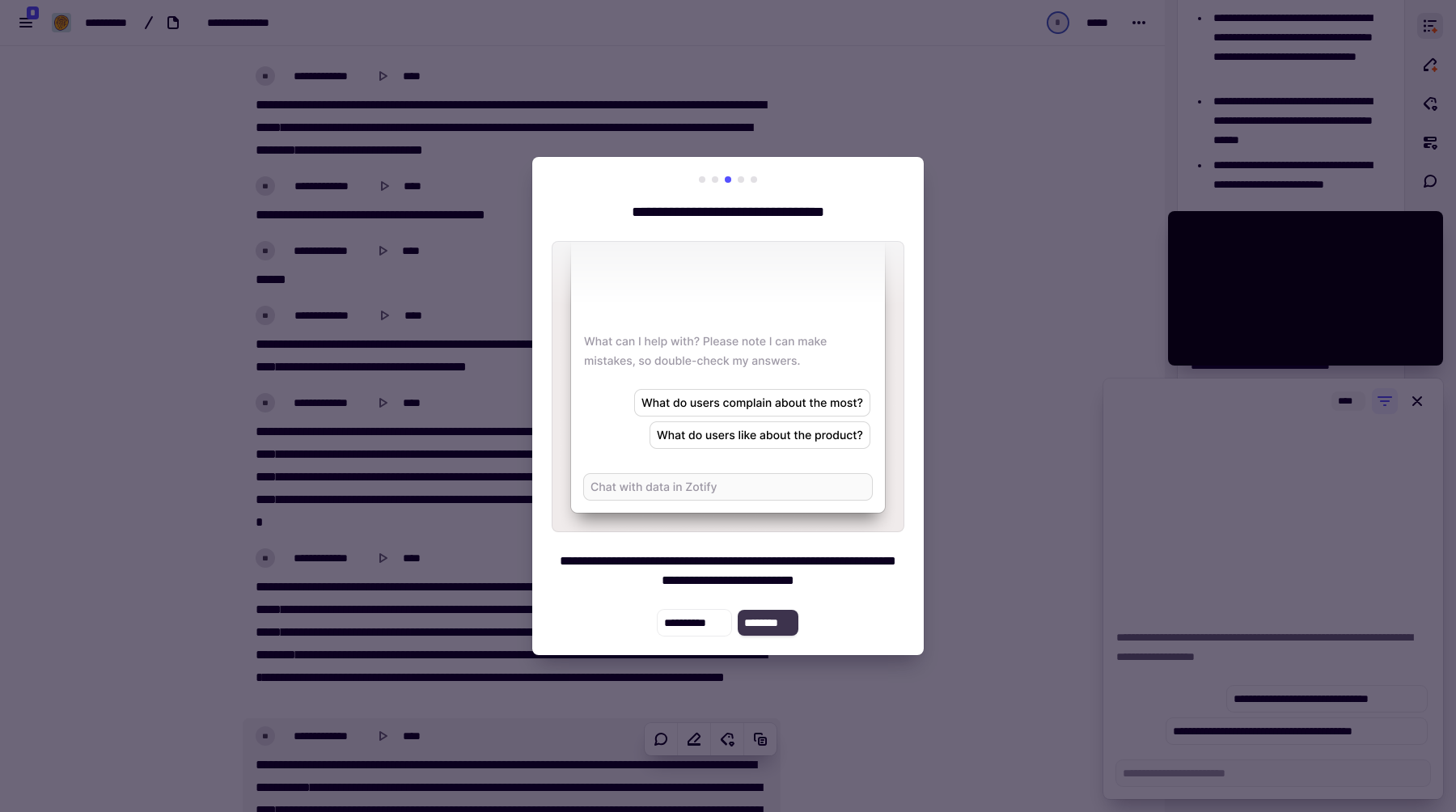 click on "********" 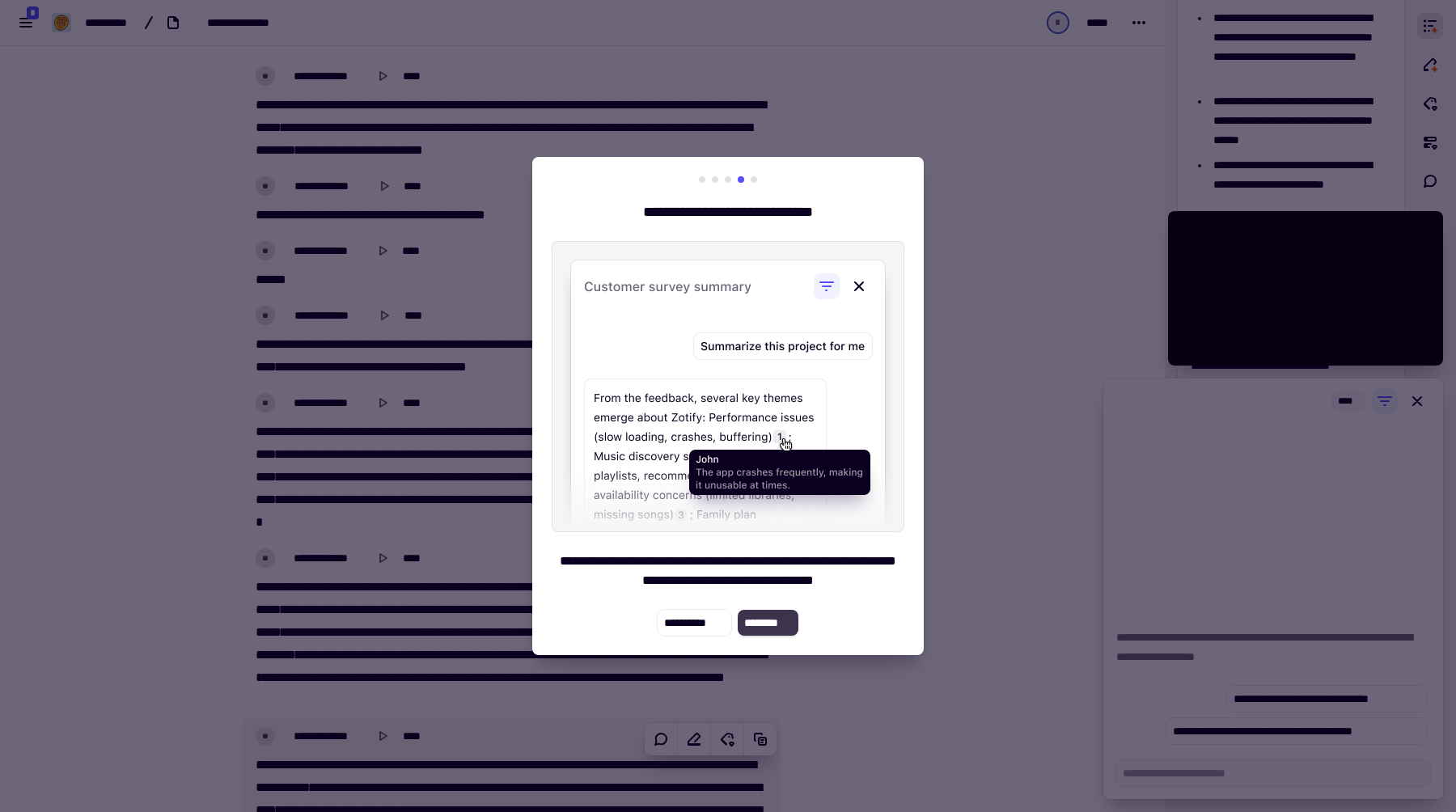 click on "********" 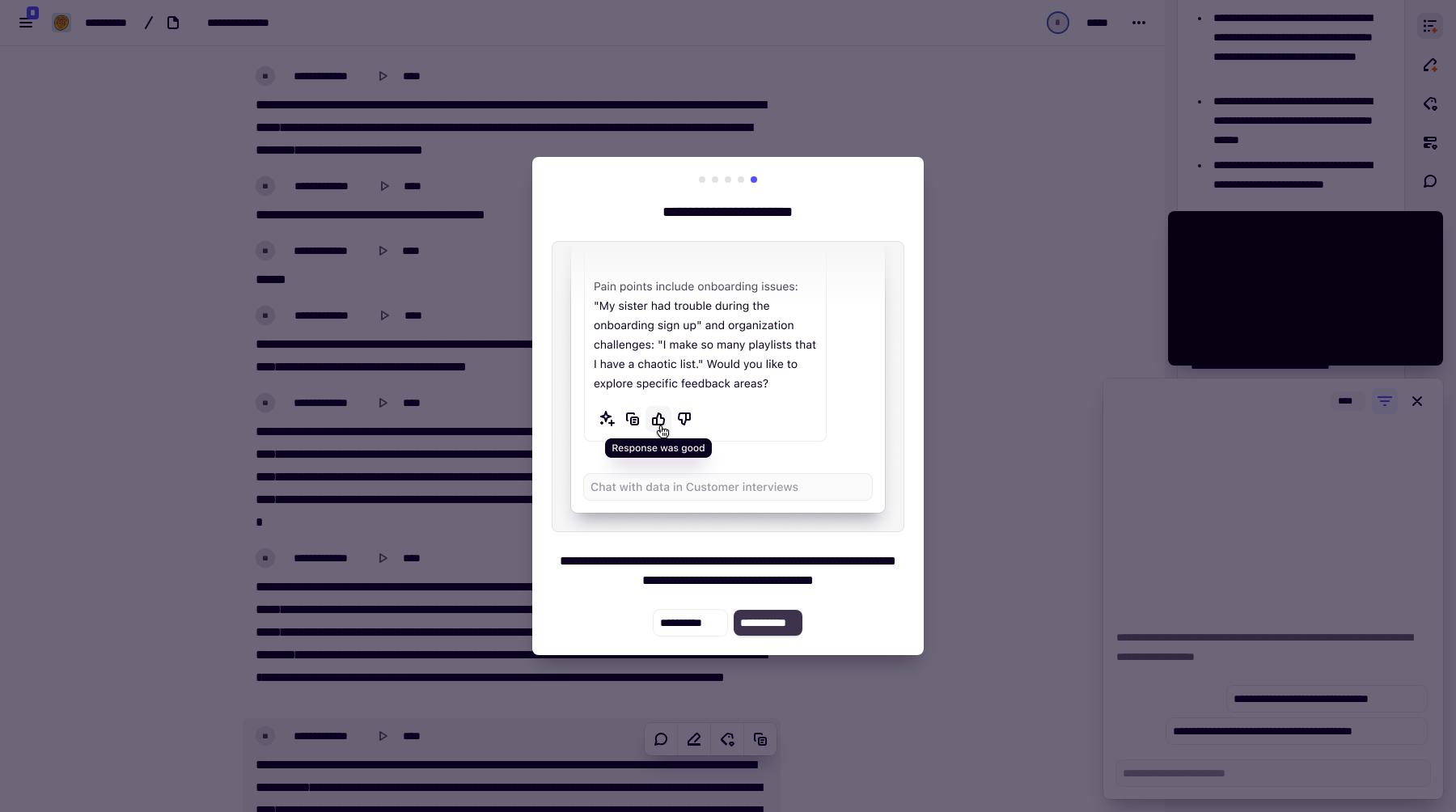 click on "**********" 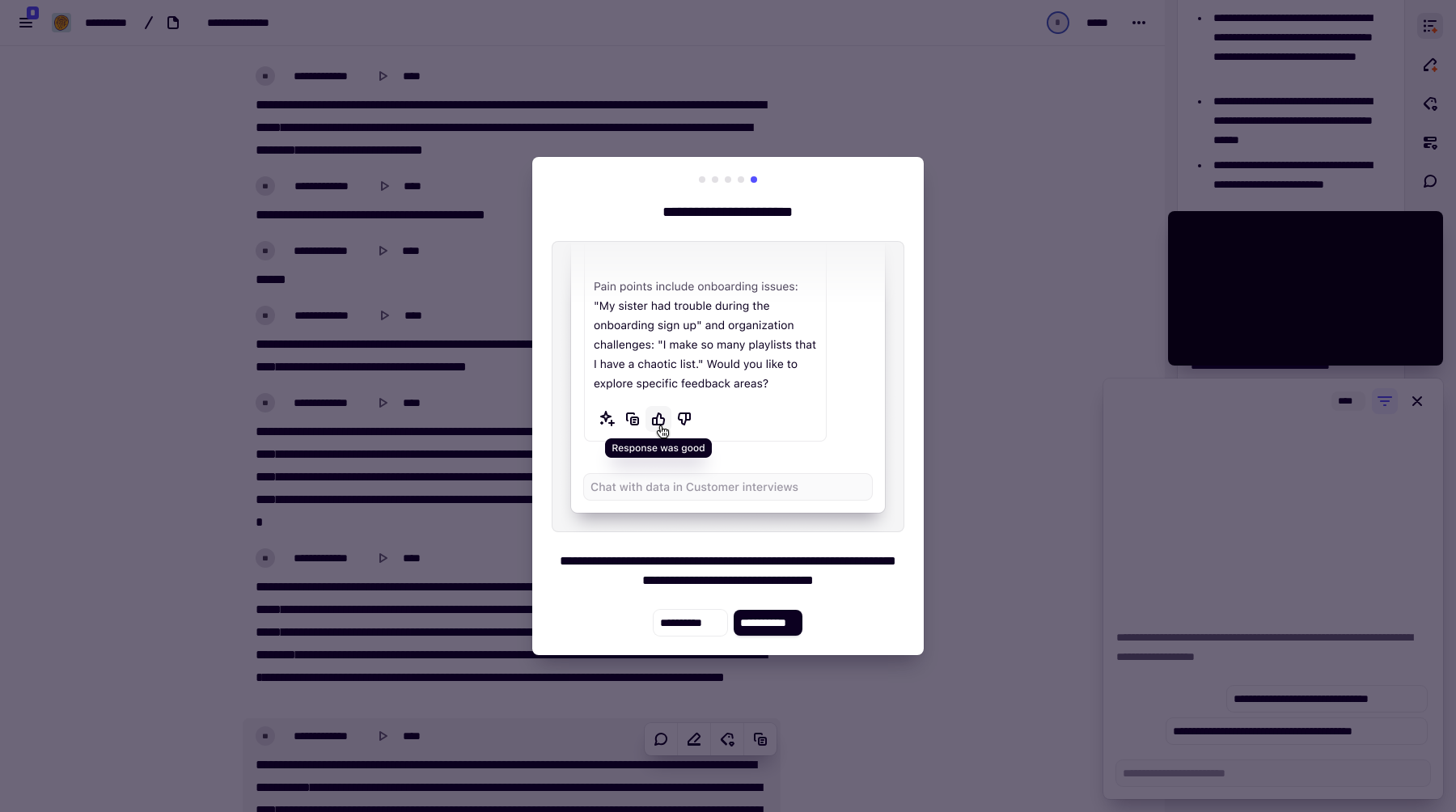 type on "*" 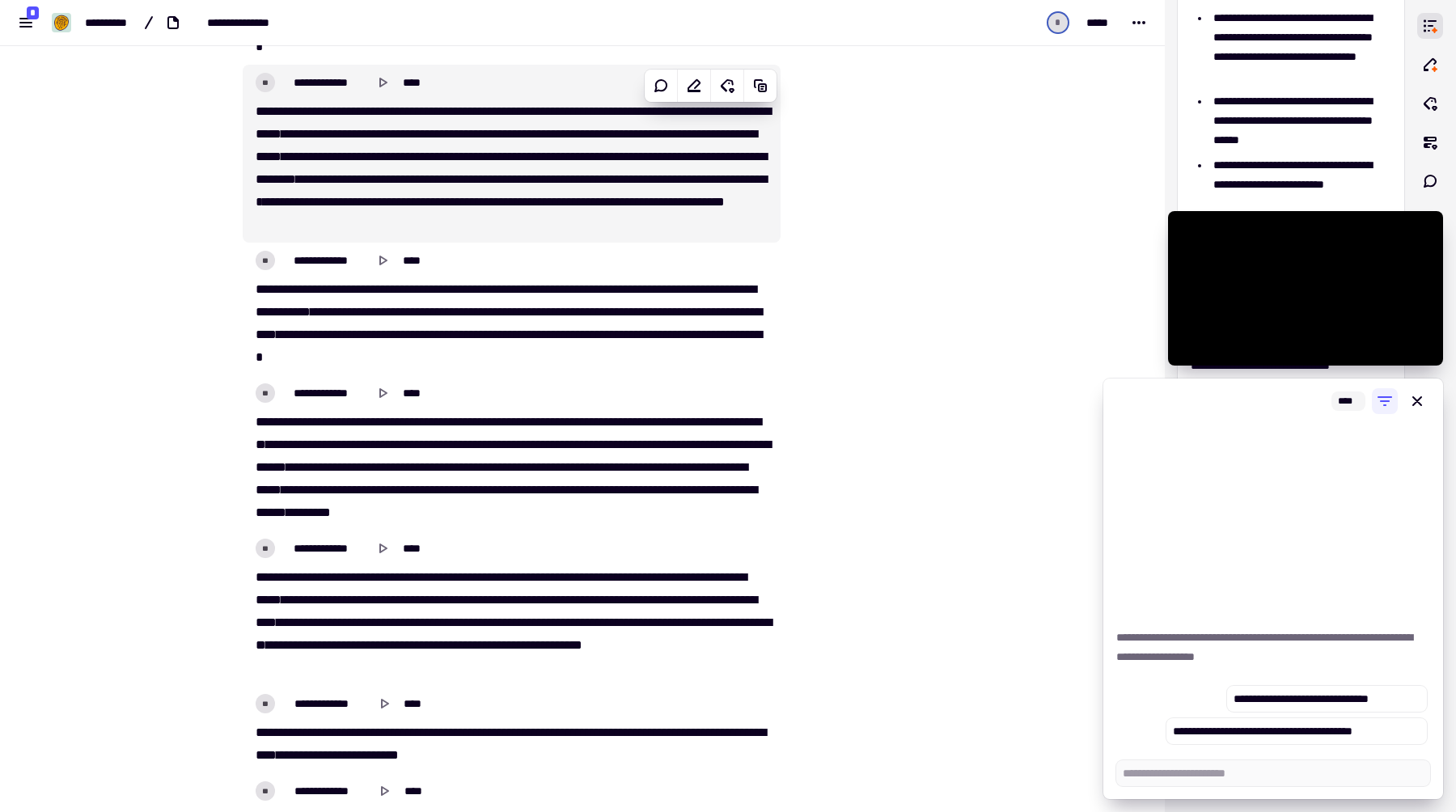 scroll, scrollTop: 2709, scrollLeft: 0, axis: vertical 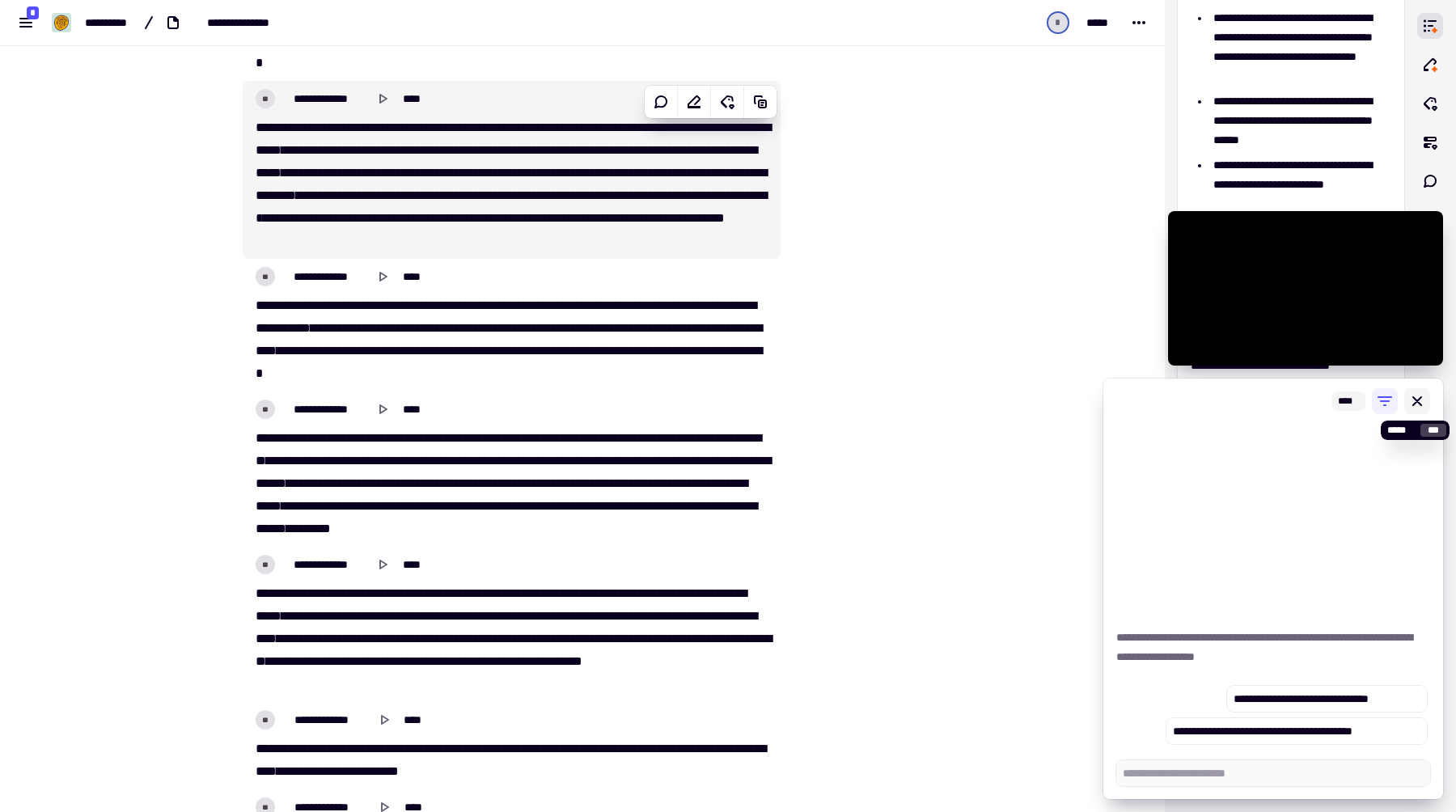 click 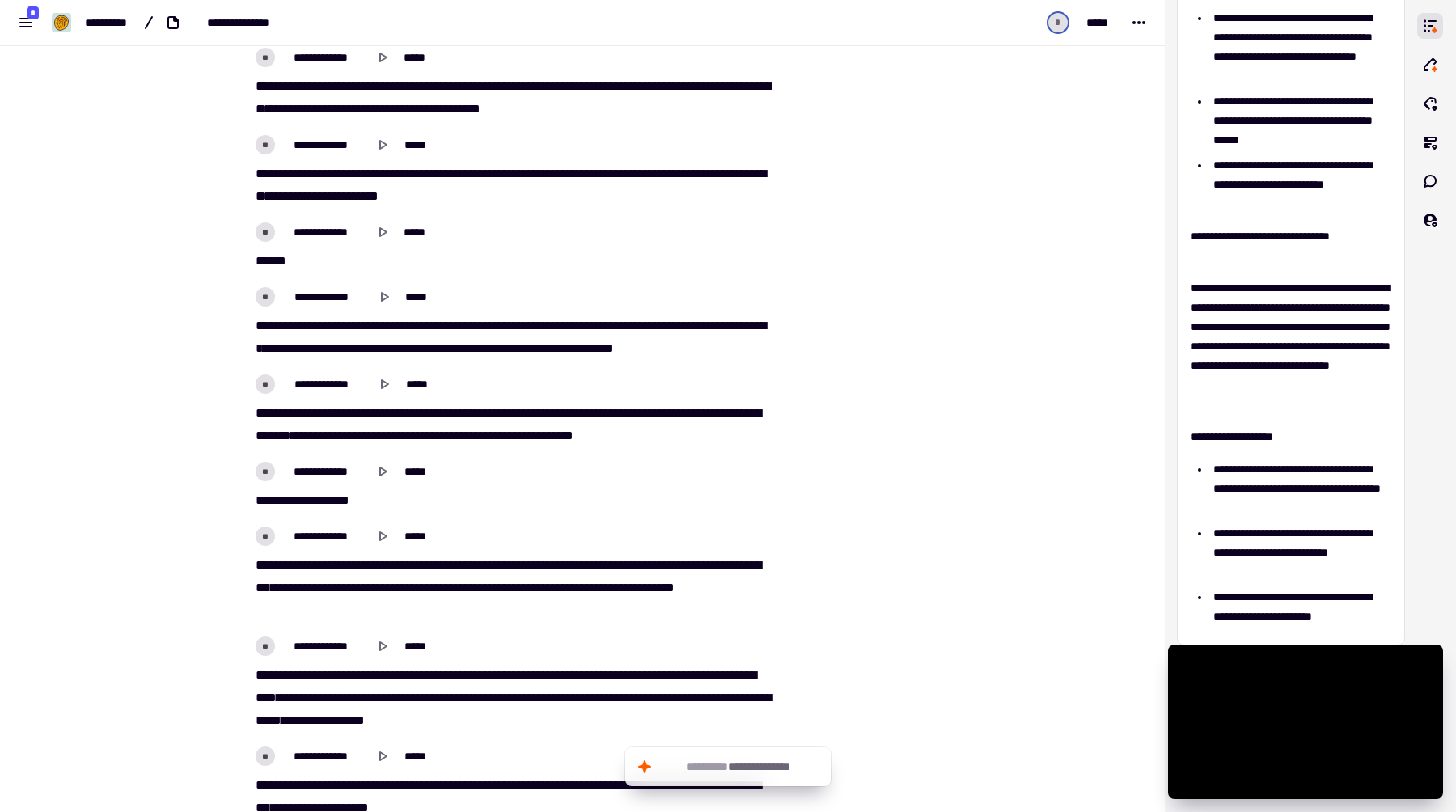 scroll, scrollTop: 23453, scrollLeft: 0, axis: vertical 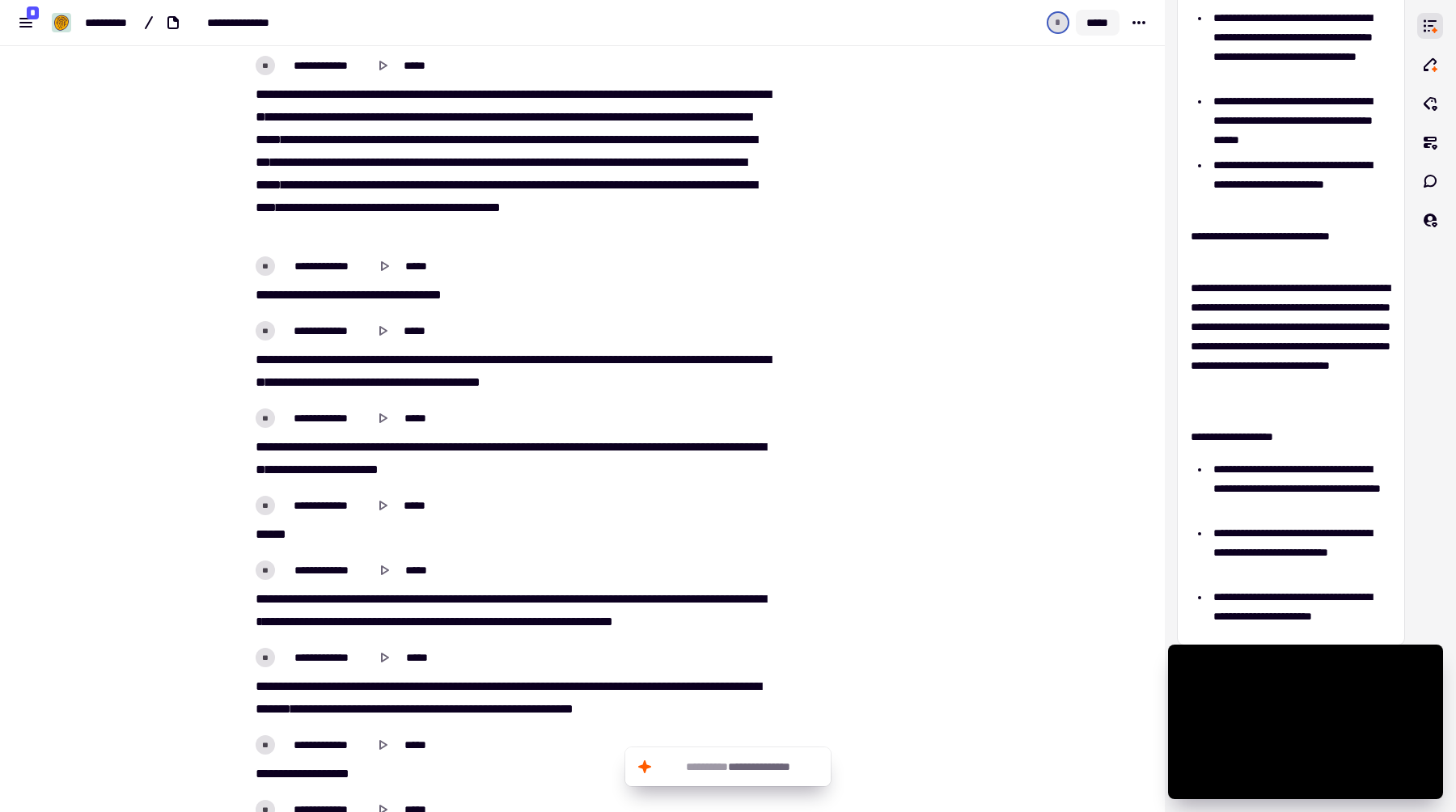 click on "*****" 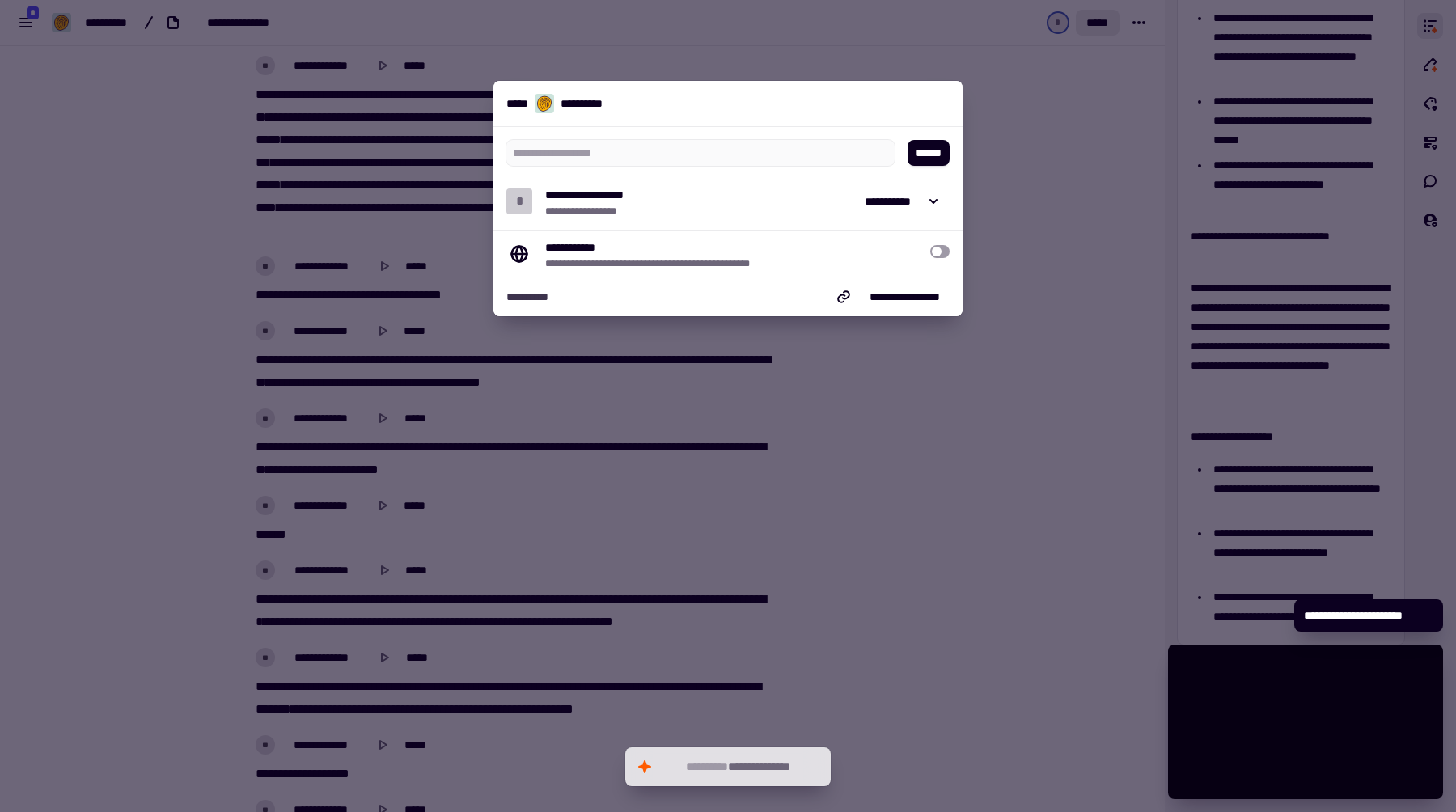 click at bounding box center (728, 406) 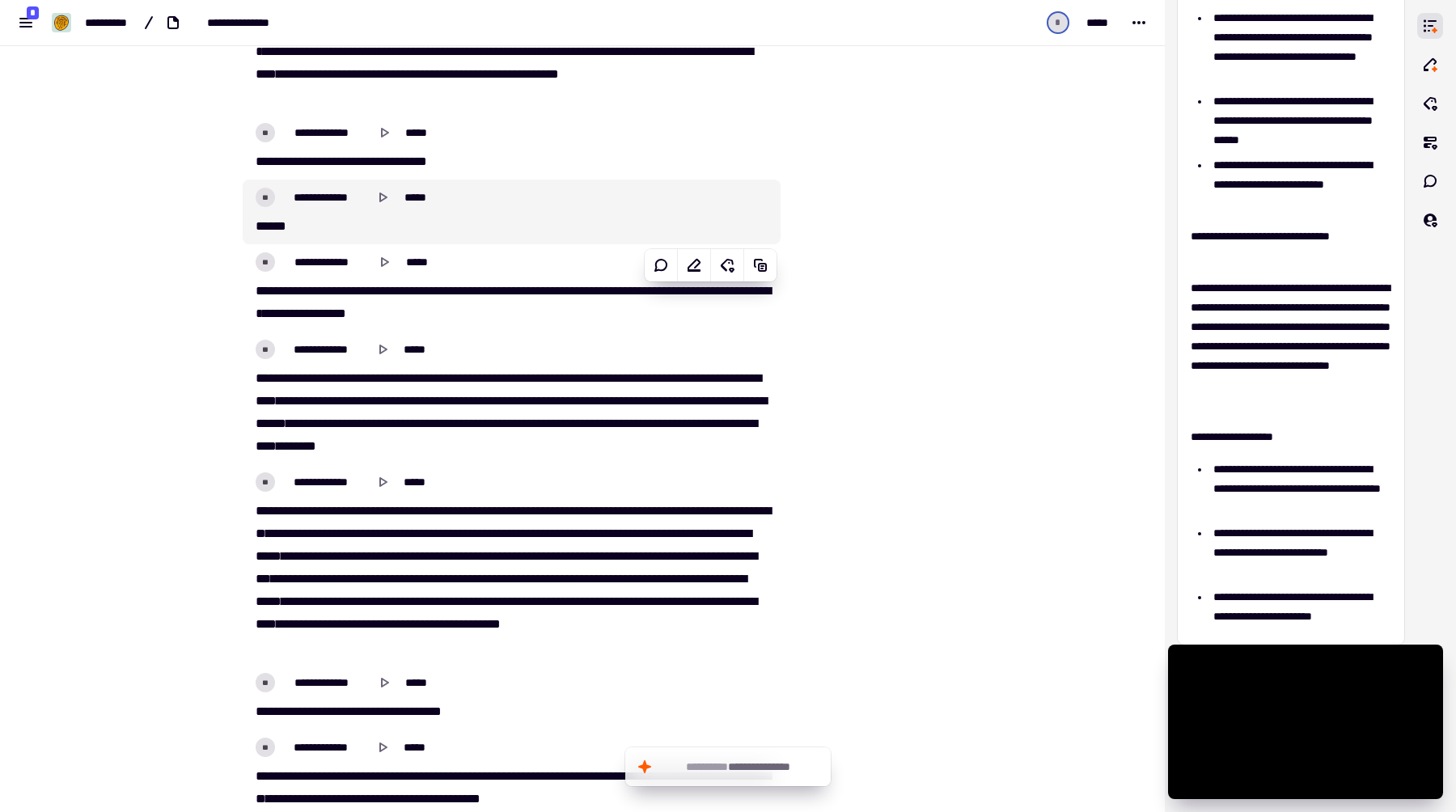 scroll, scrollTop: 22823, scrollLeft: 0, axis: vertical 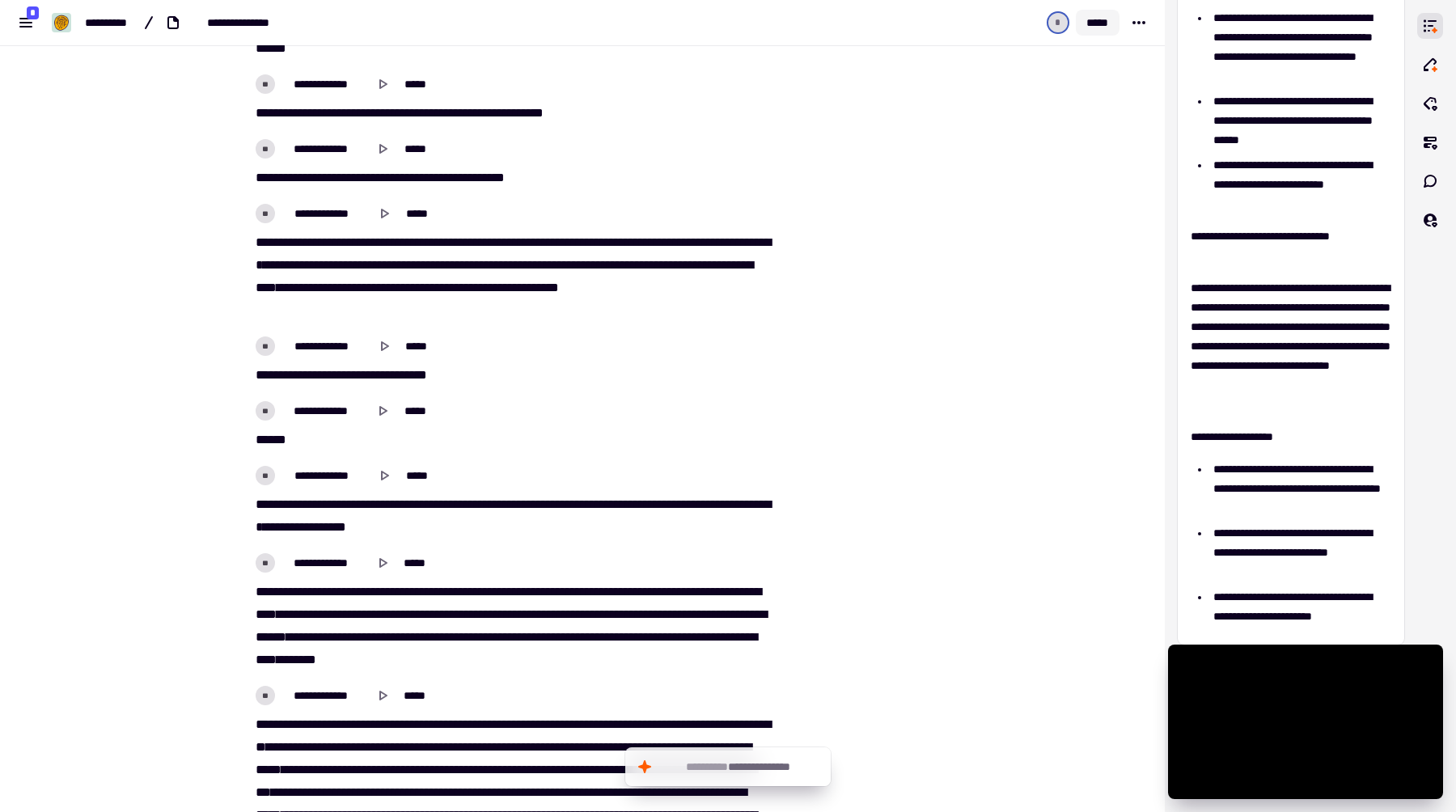 click on "*****" 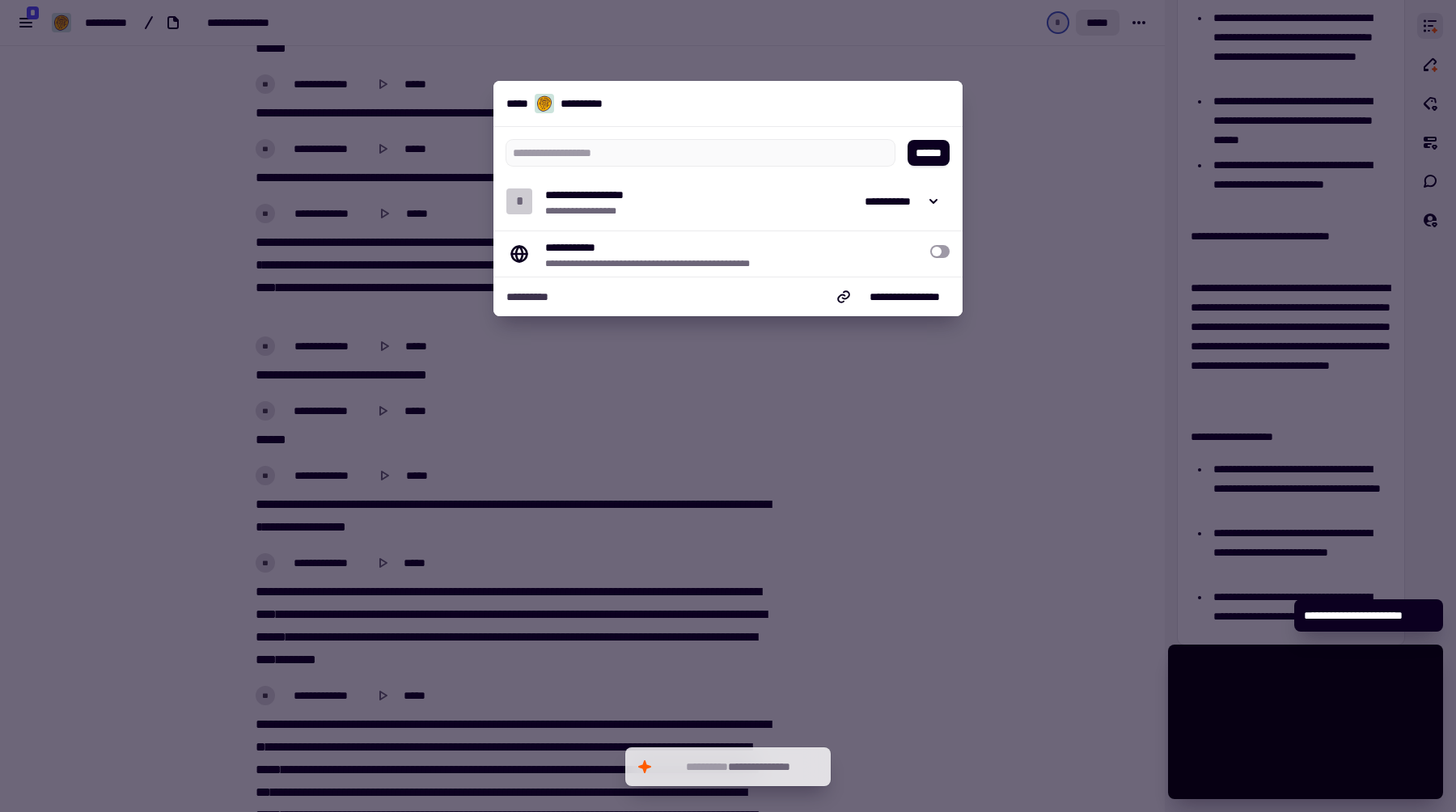 click at bounding box center (728, 406) 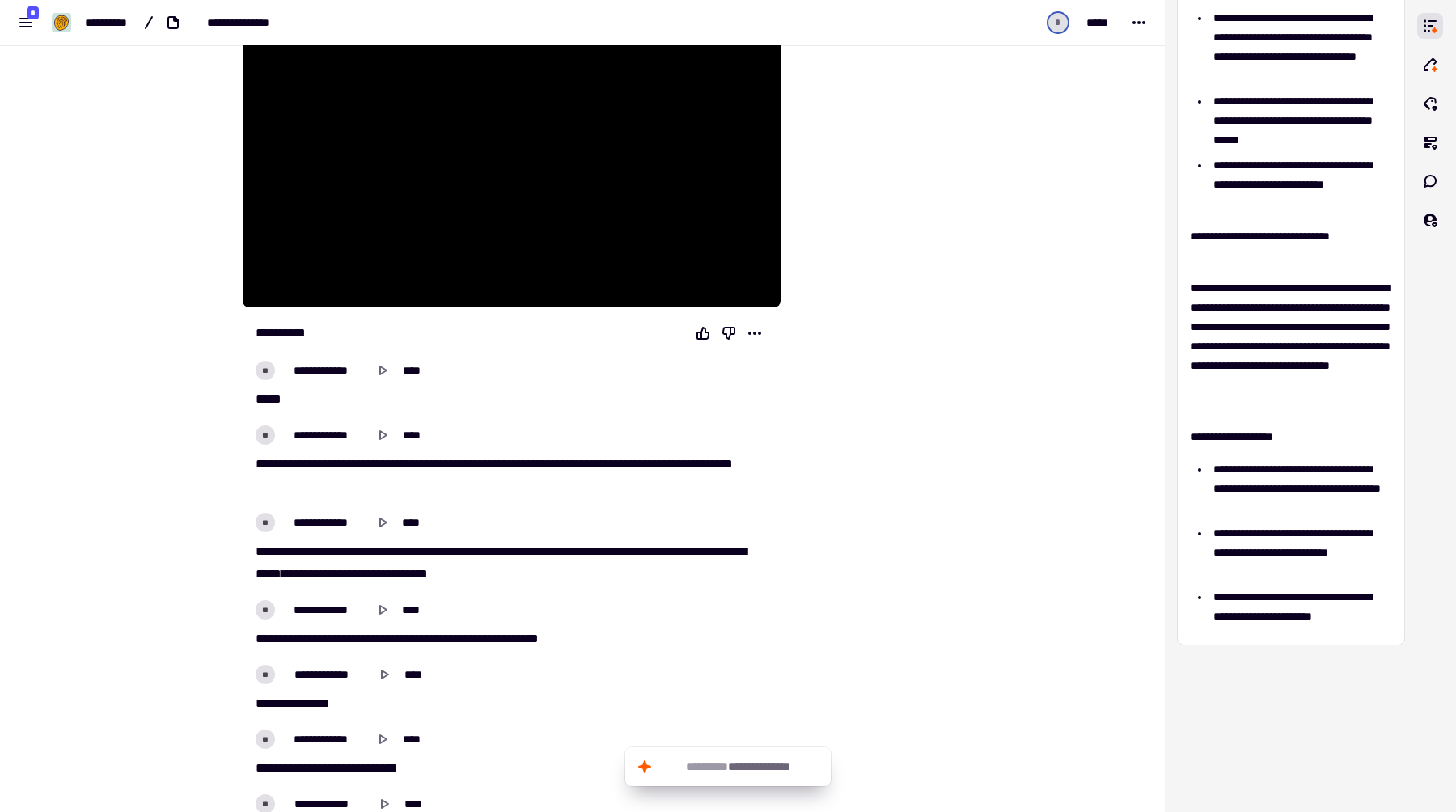 scroll, scrollTop: 0, scrollLeft: 0, axis: both 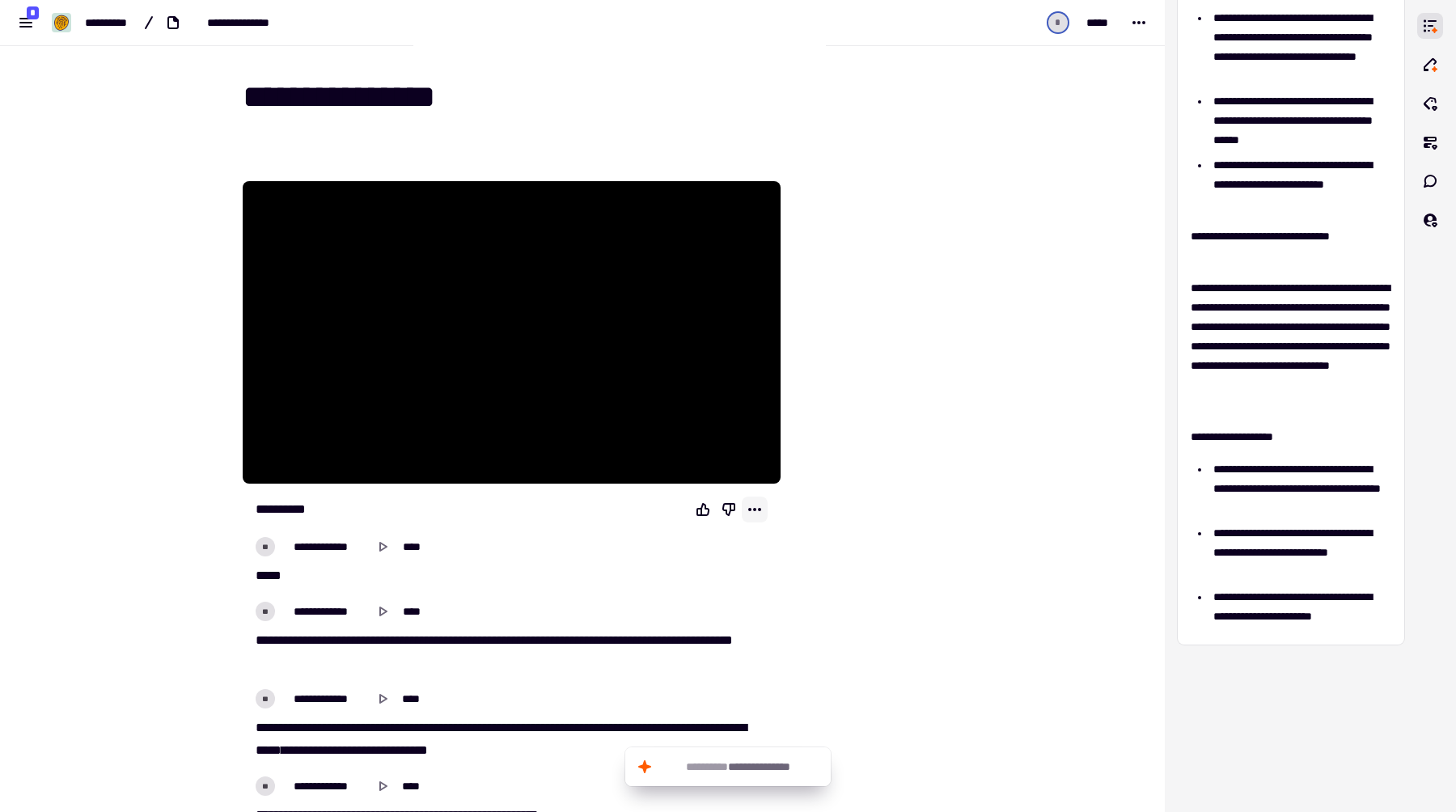 click 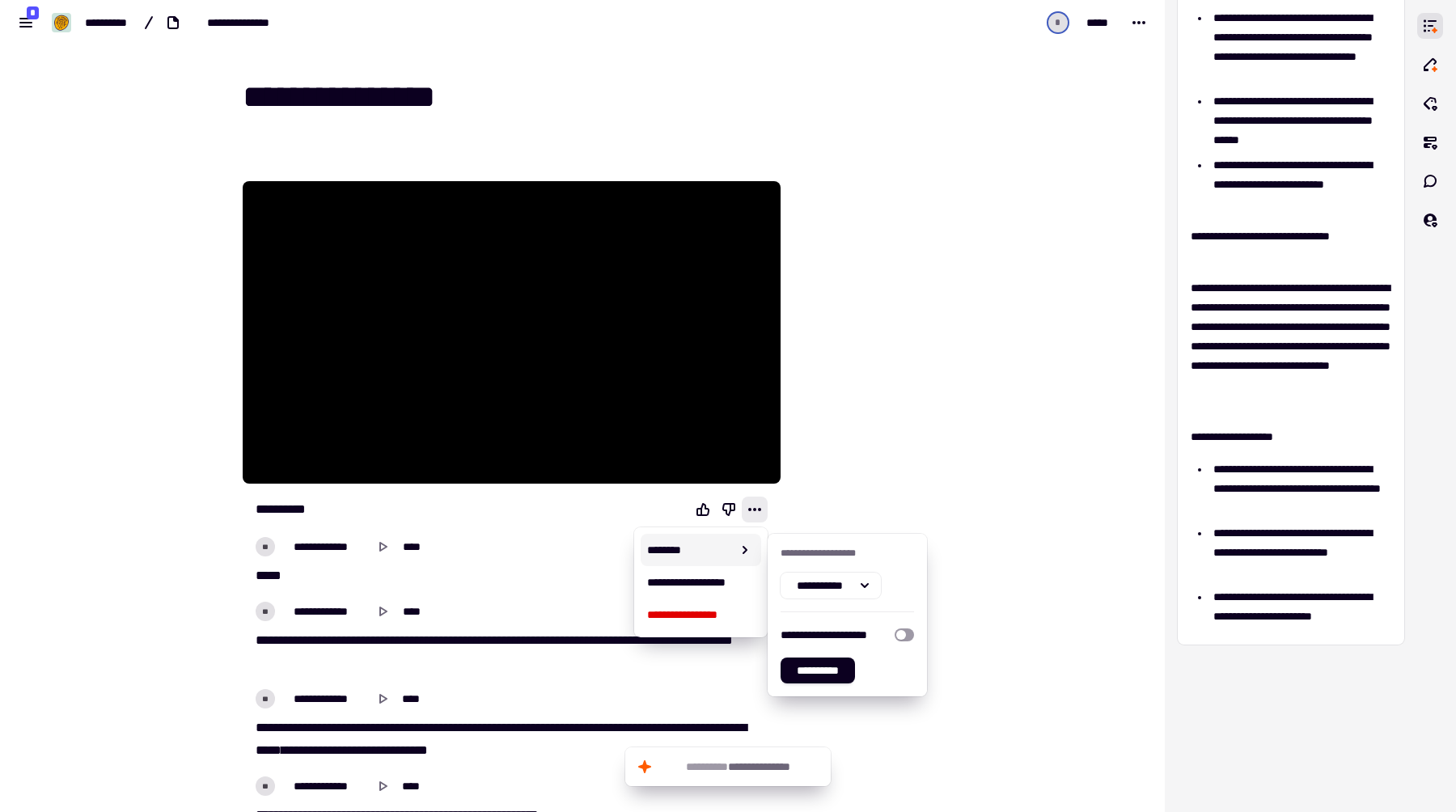 click on "**********" at bounding box center [701, 582] 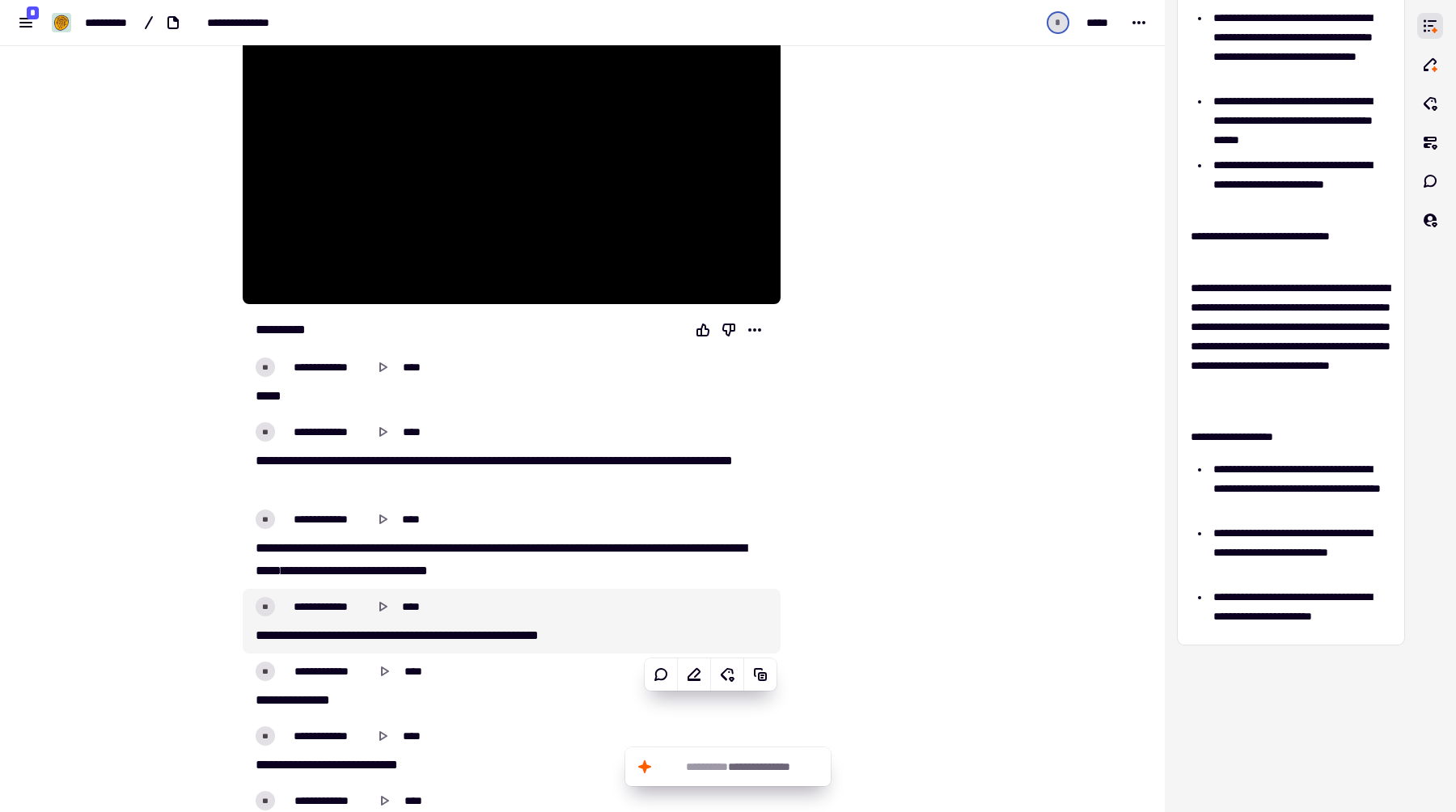 scroll, scrollTop: 112, scrollLeft: 0, axis: vertical 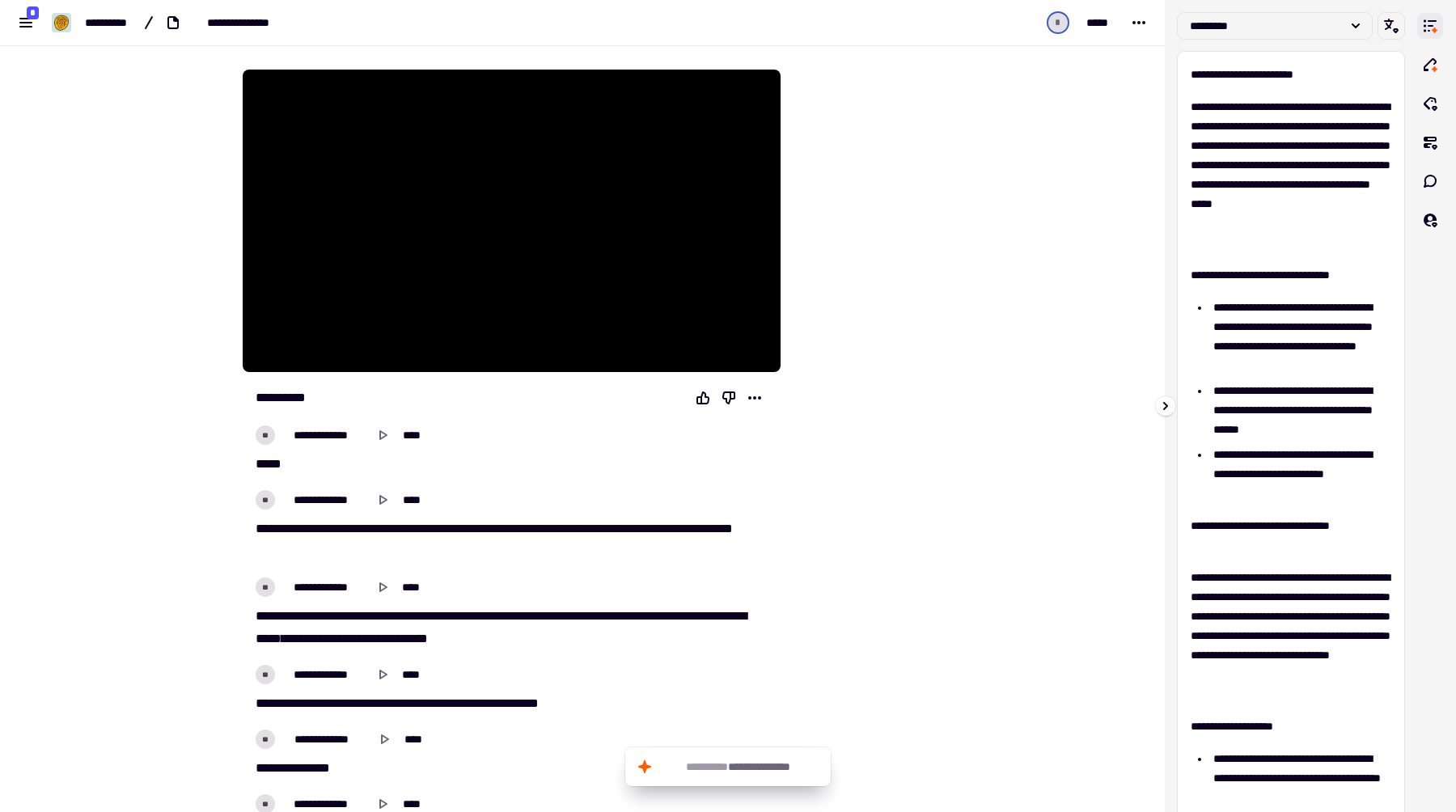 click 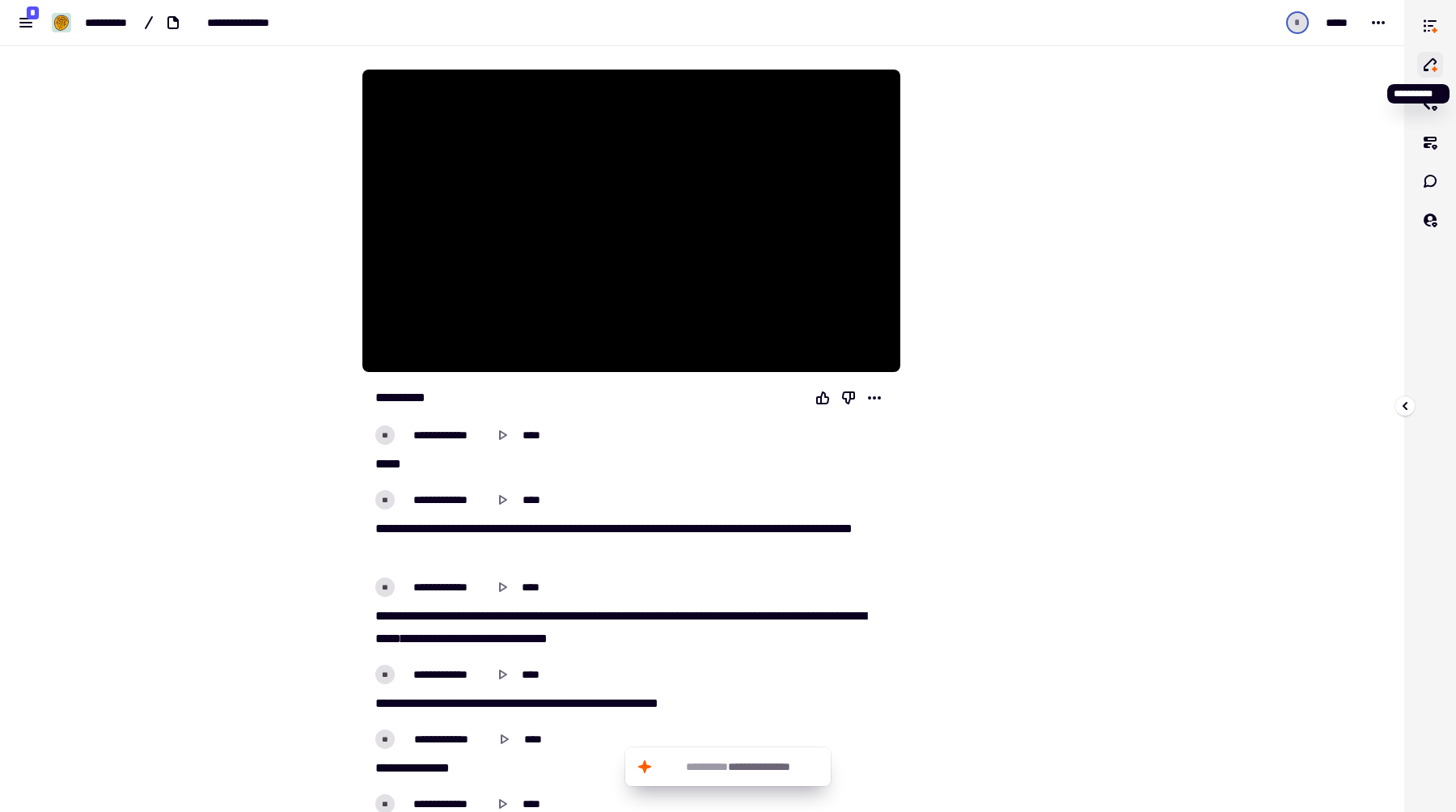 click 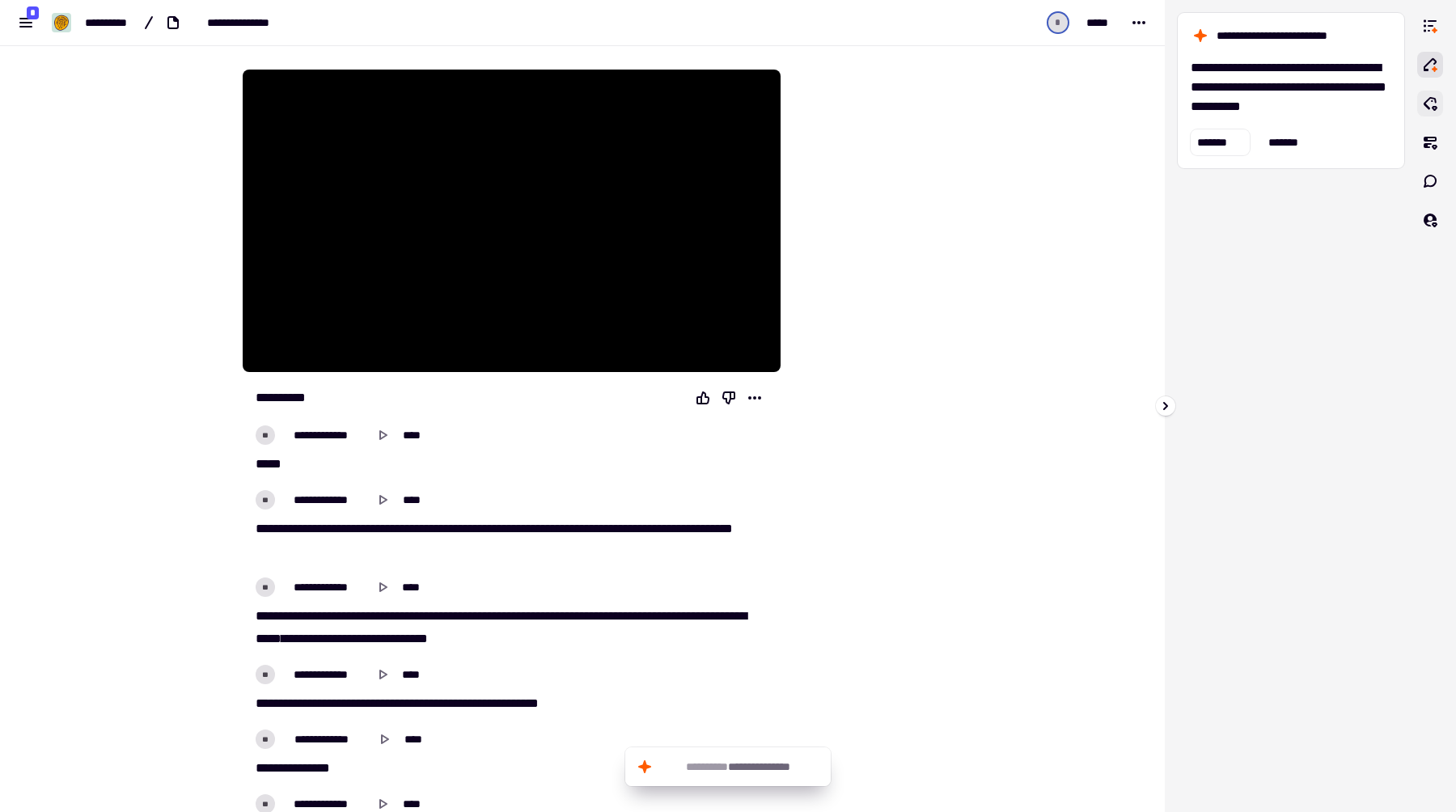 click 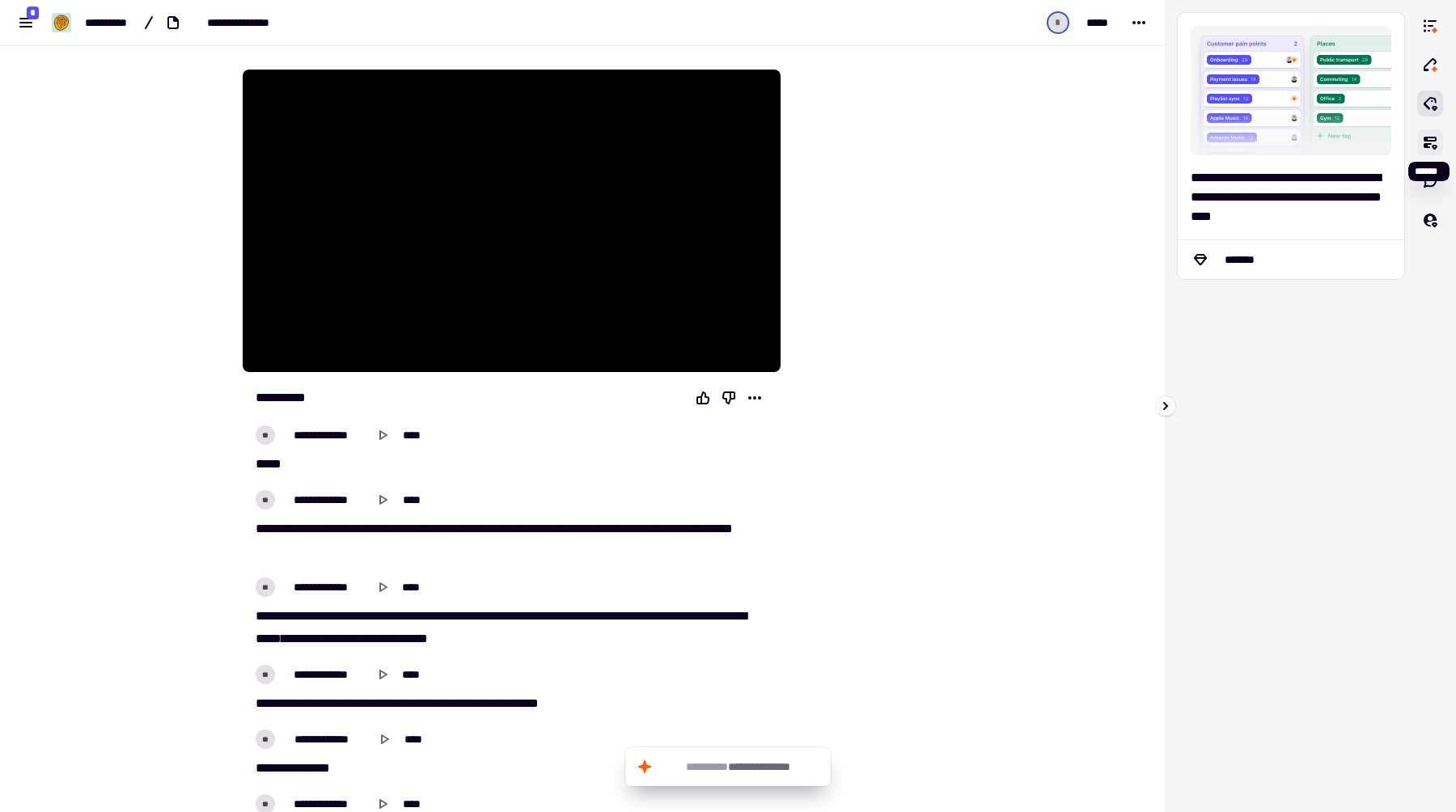 click 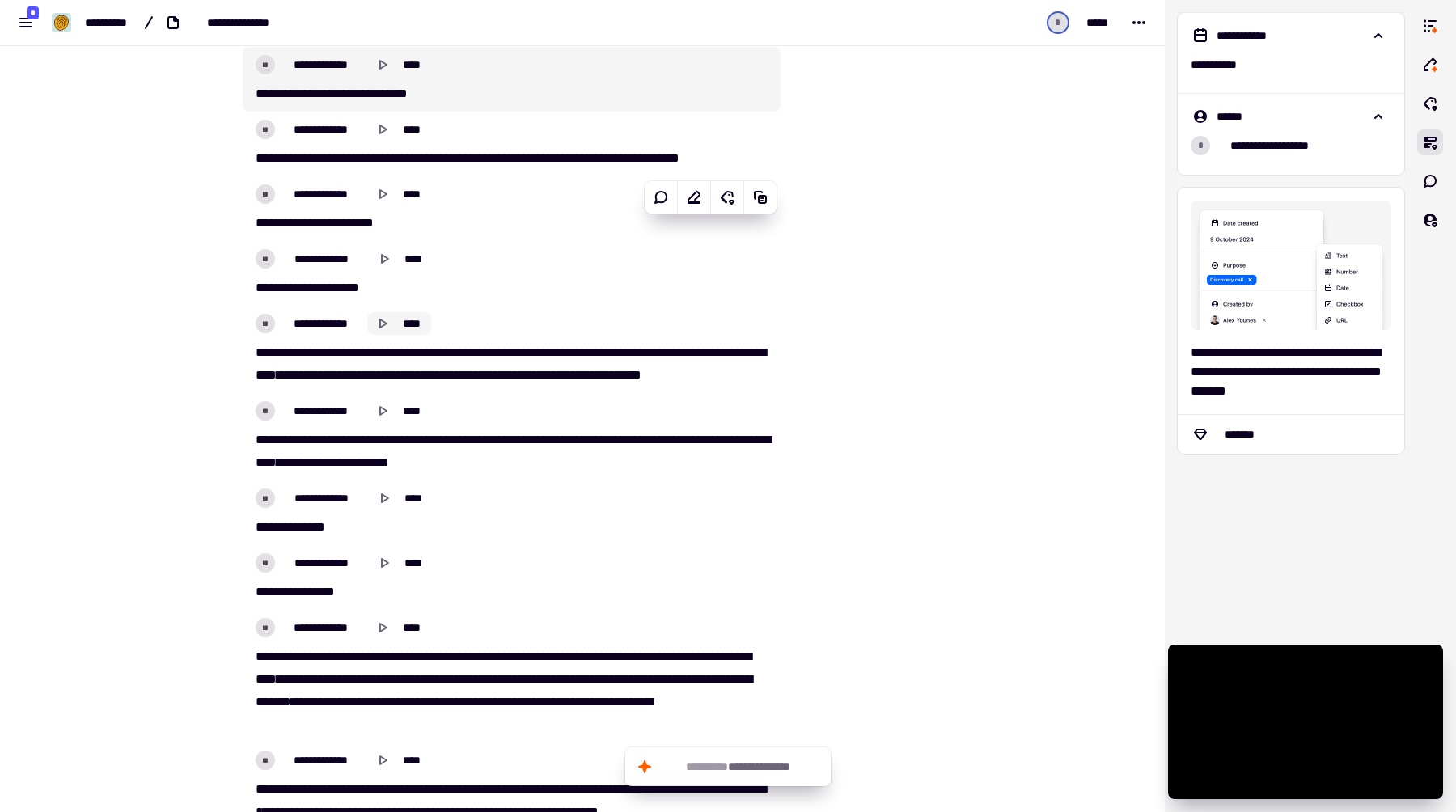 scroll, scrollTop: 0, scrollLeft: 0, axis: both 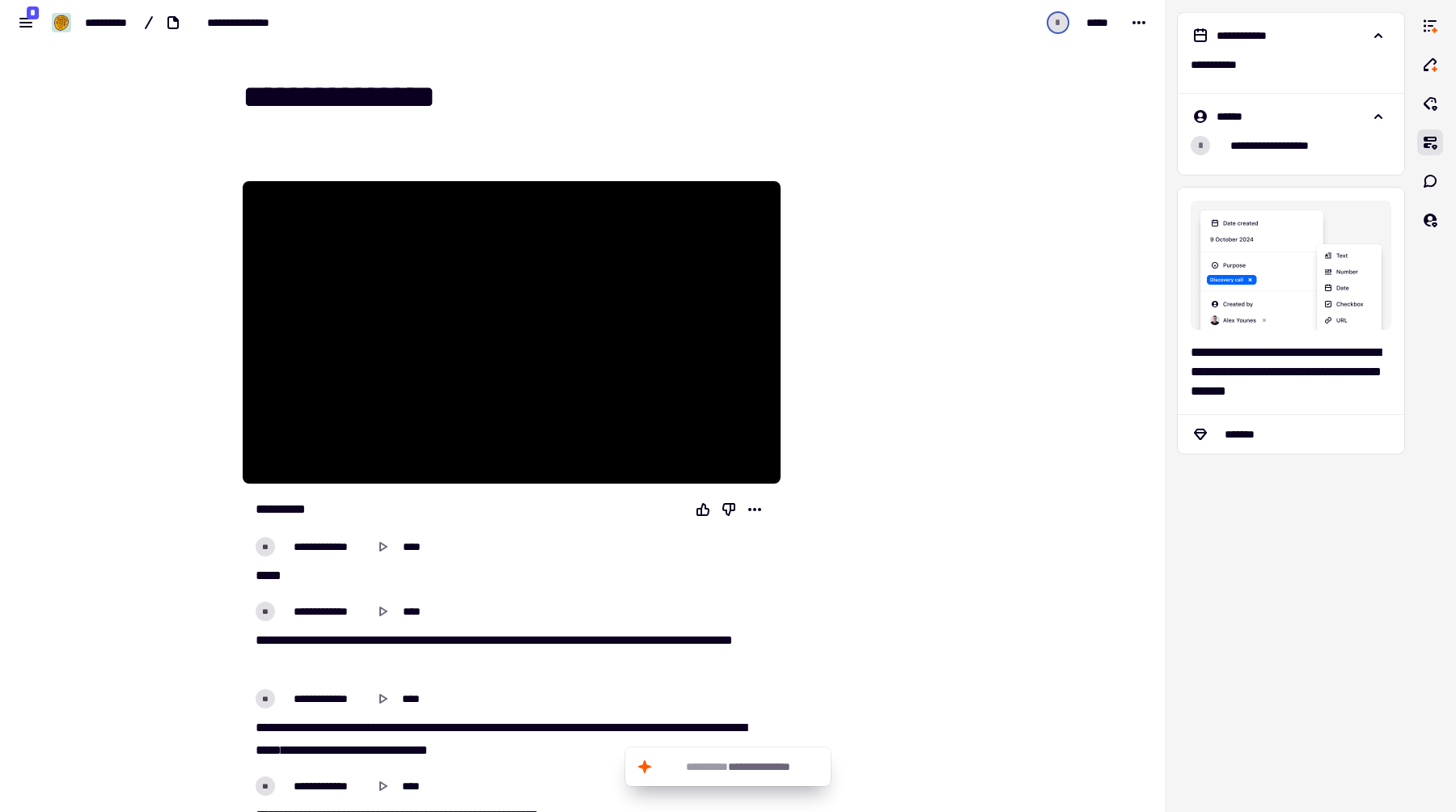 drag, startPoint x: 367, startPoint y: 514, endPoint x: 731, endPoint y: 810, distance: 469.16095 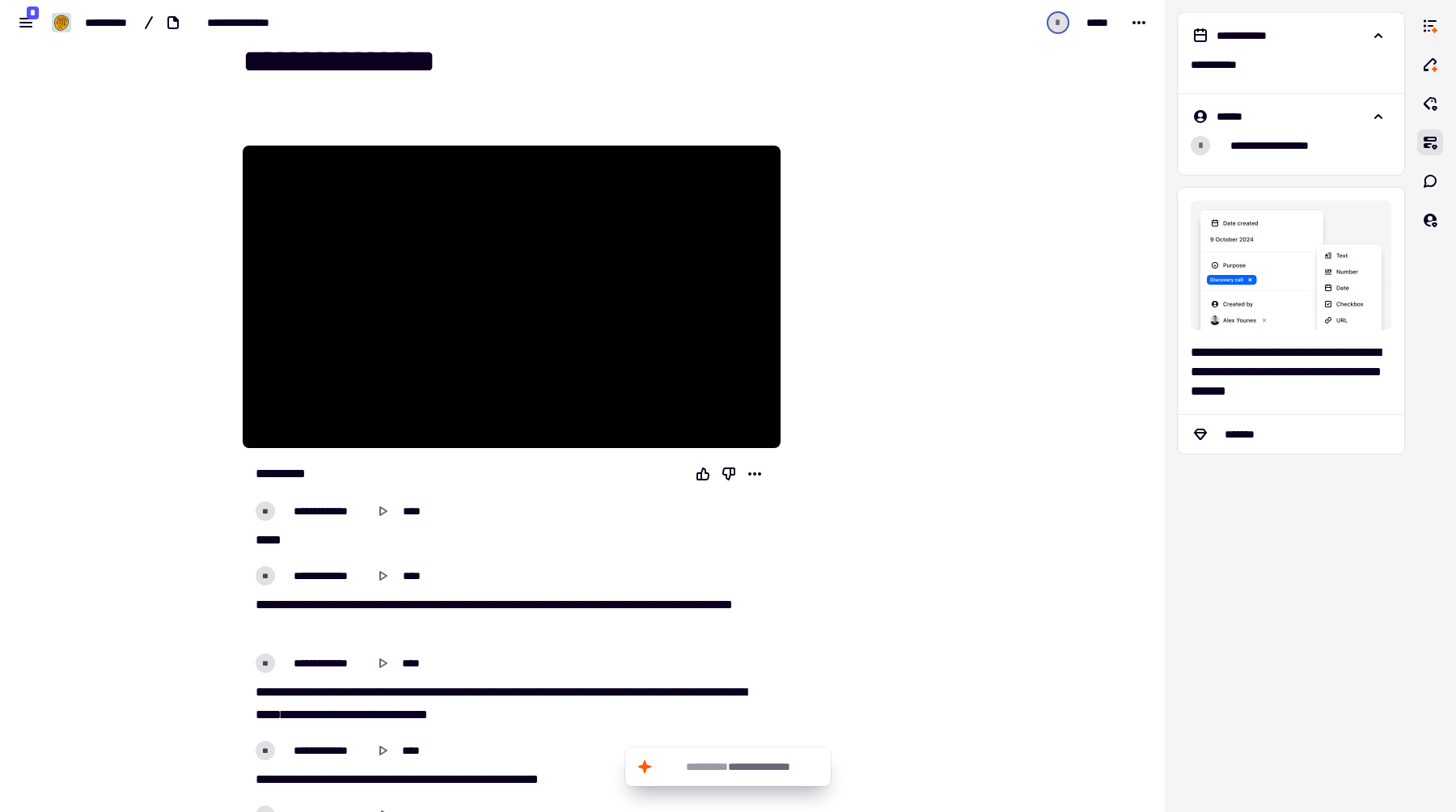 scroll, scrollTop: 77, scrollLeft: 0, axis: vertical 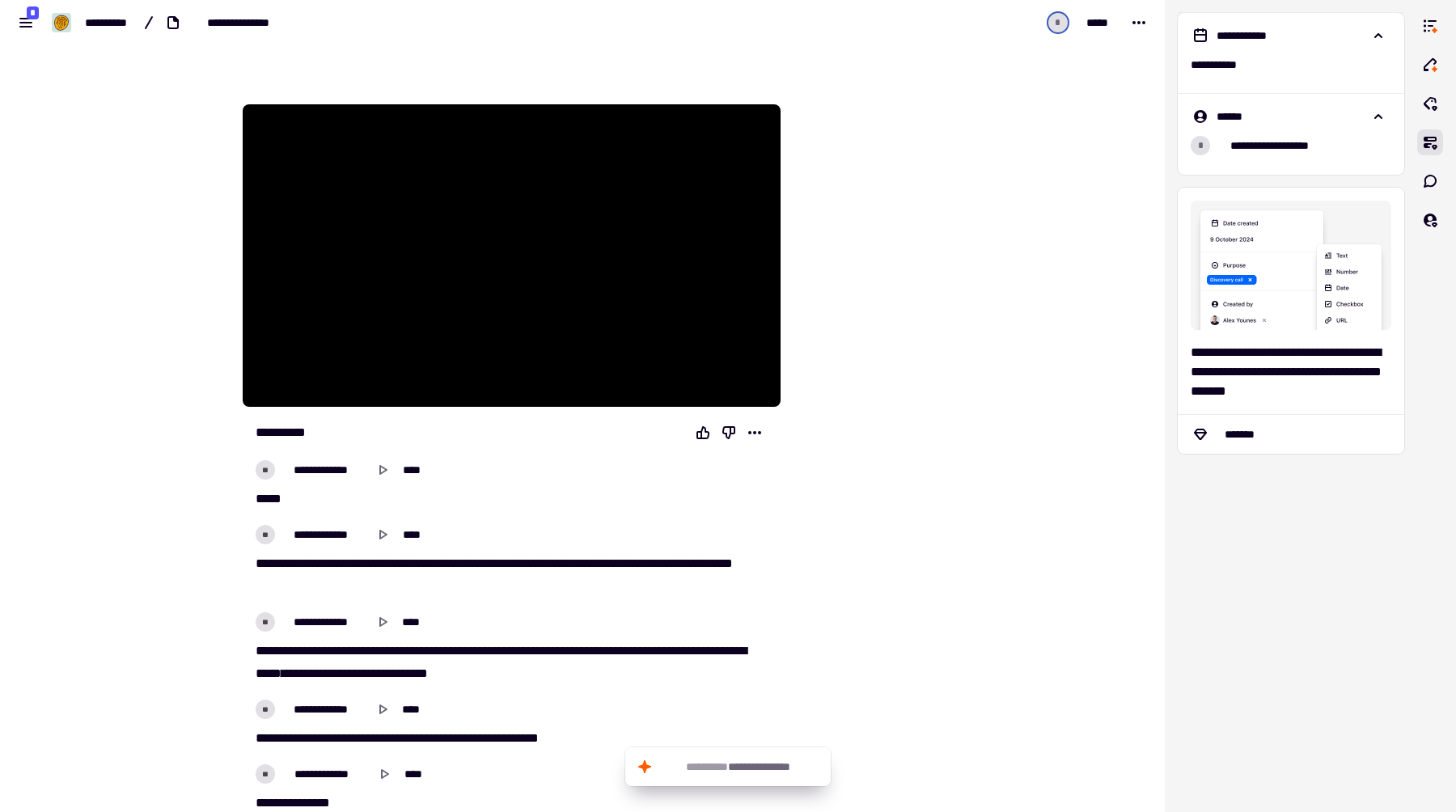 drag, startPoint x: 790, startPoint y: 617, endPoint x: 362, endPoint y: 803, distance: 466.669 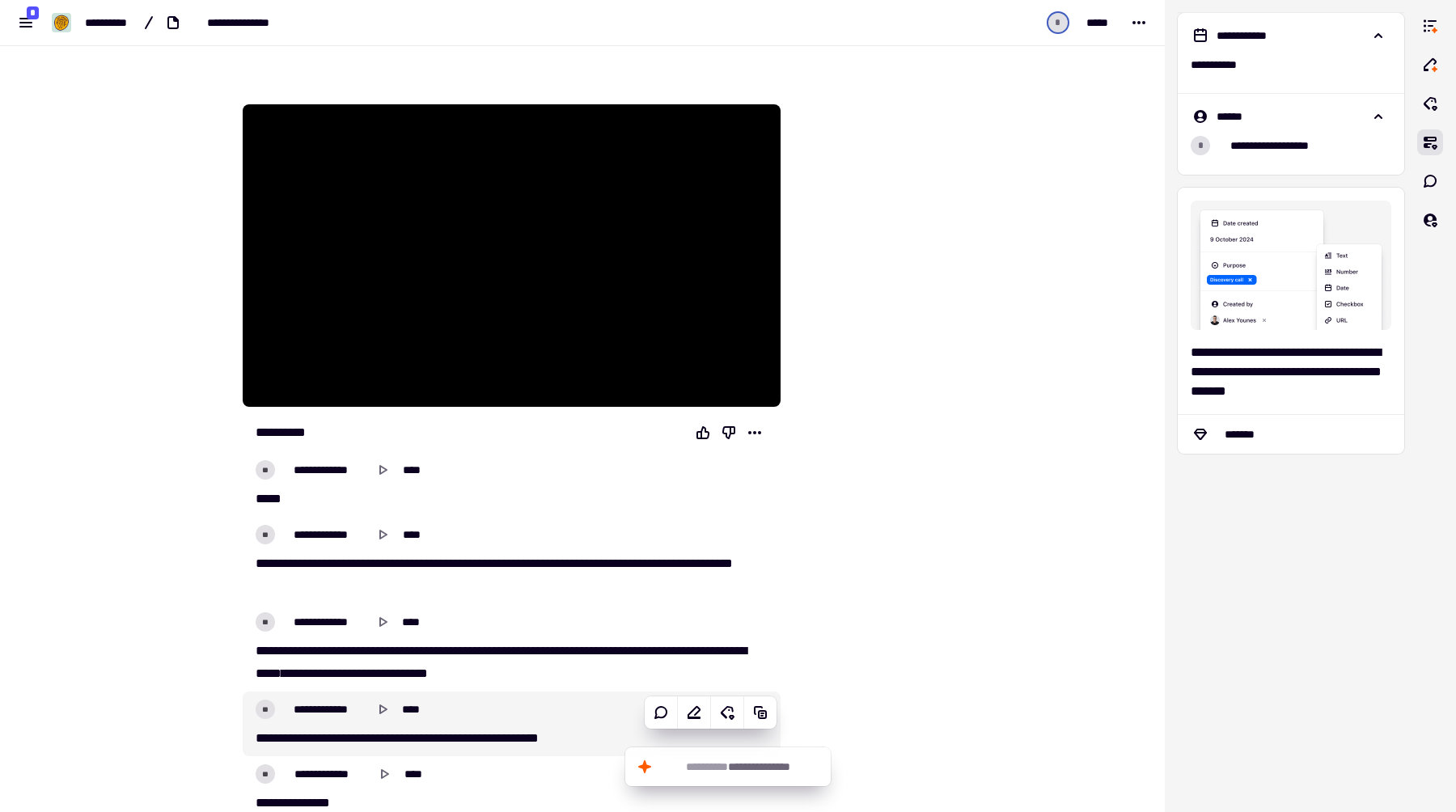 drag, startPoint x: 221, startPoint y: 542, endPoint x: 635, endPoint y: 728, distance: 453.8634 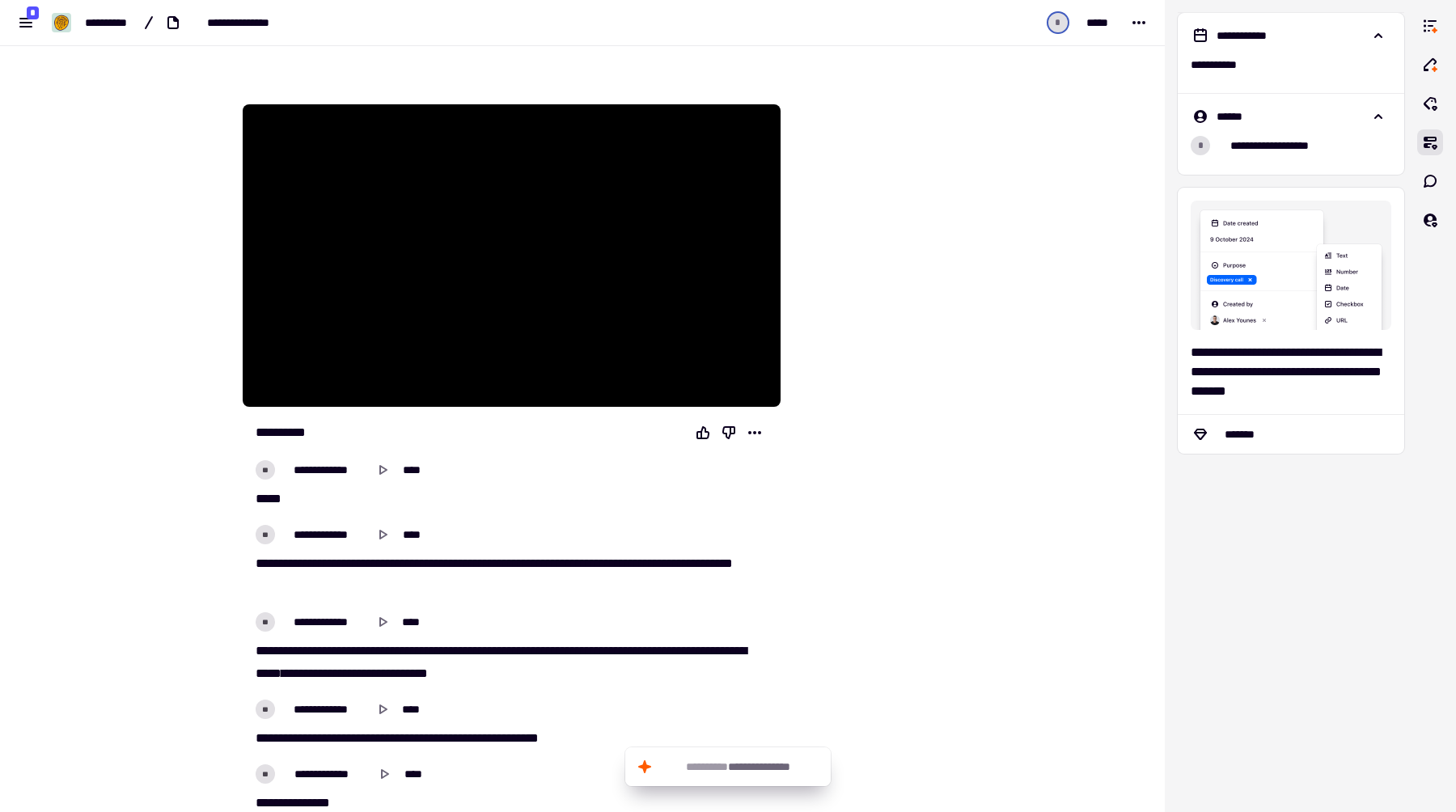 drag, startPoint x: 828, startPoint y: 535, endPoint x: 414, endPoint y: 739, distance: 461.5322 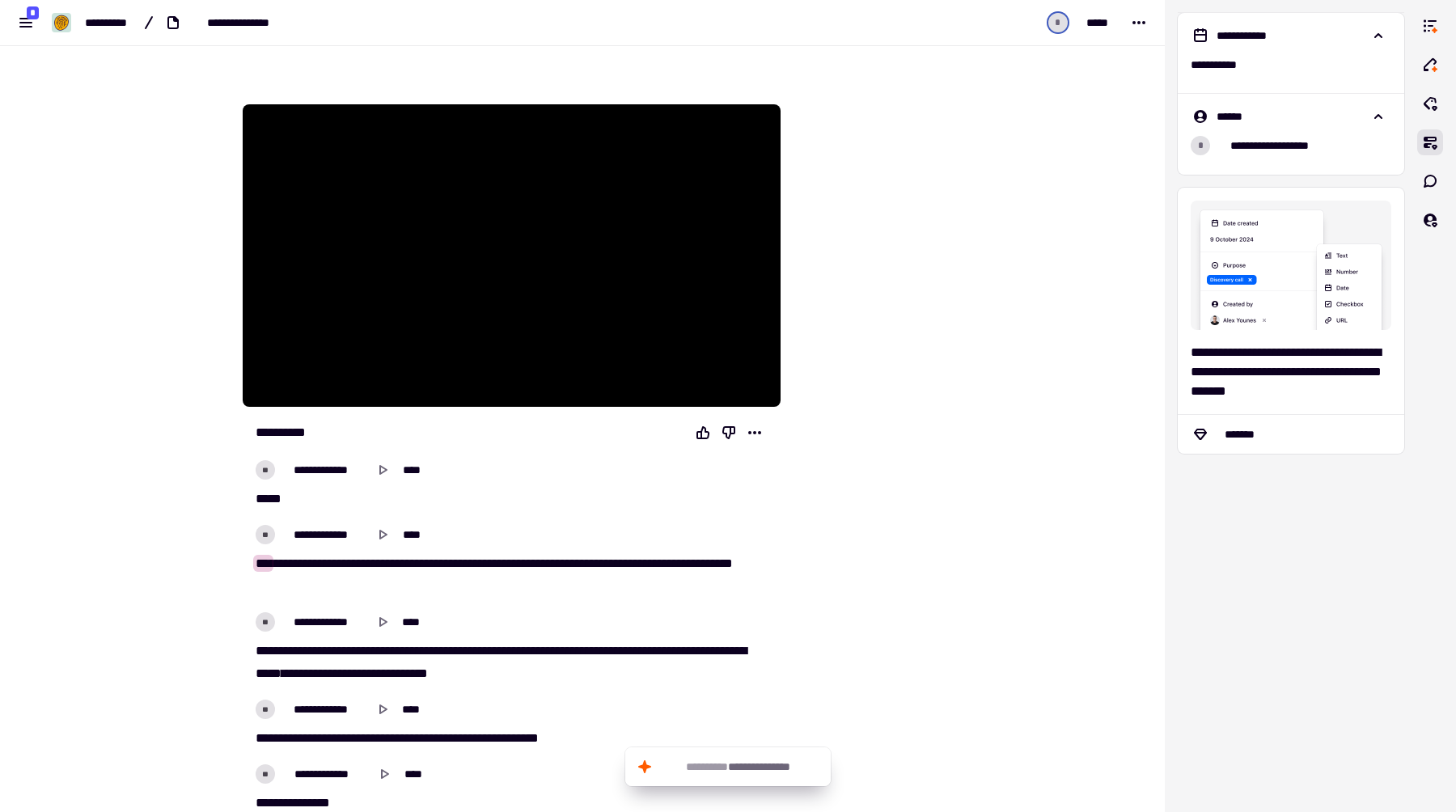click at bounding box center (862, 13752) 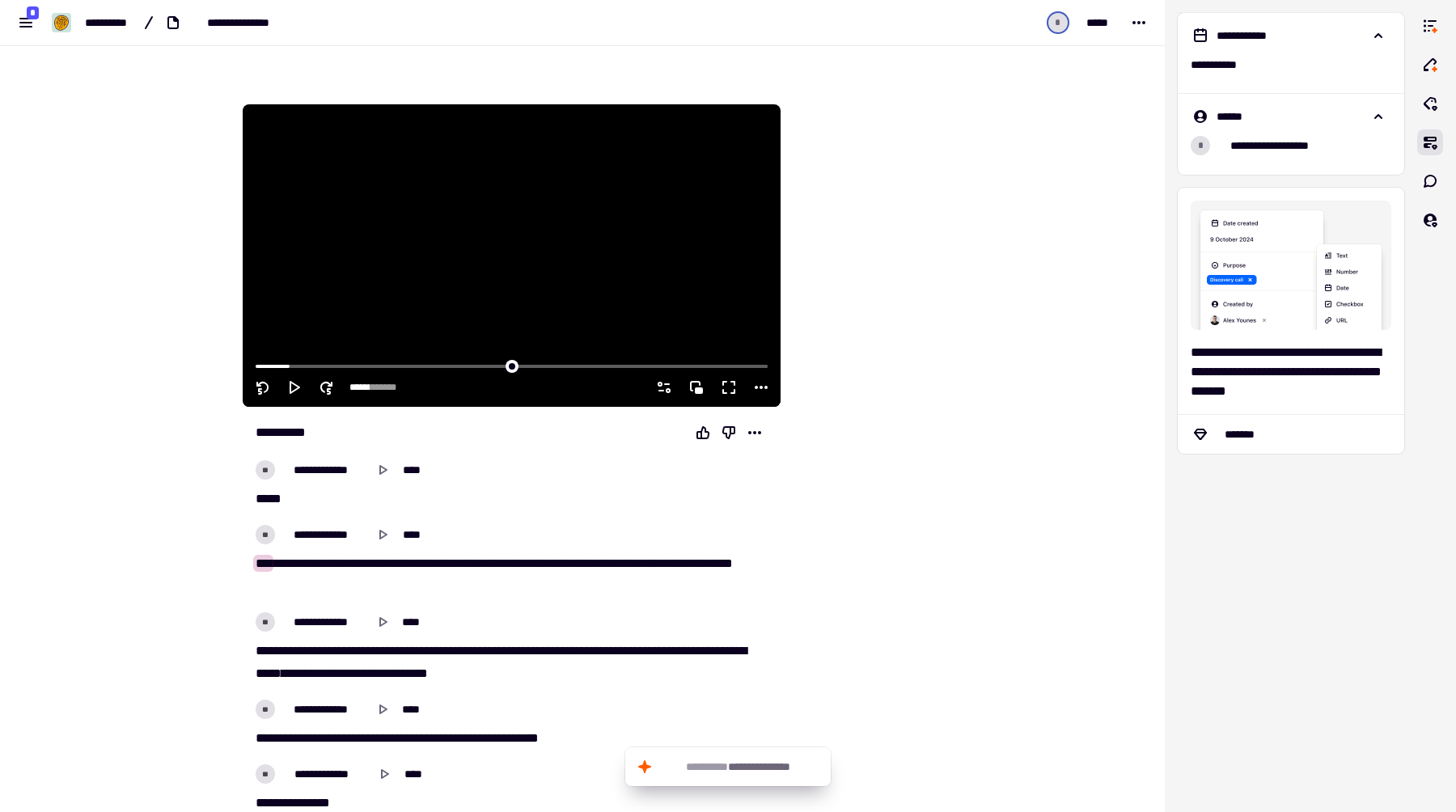 click 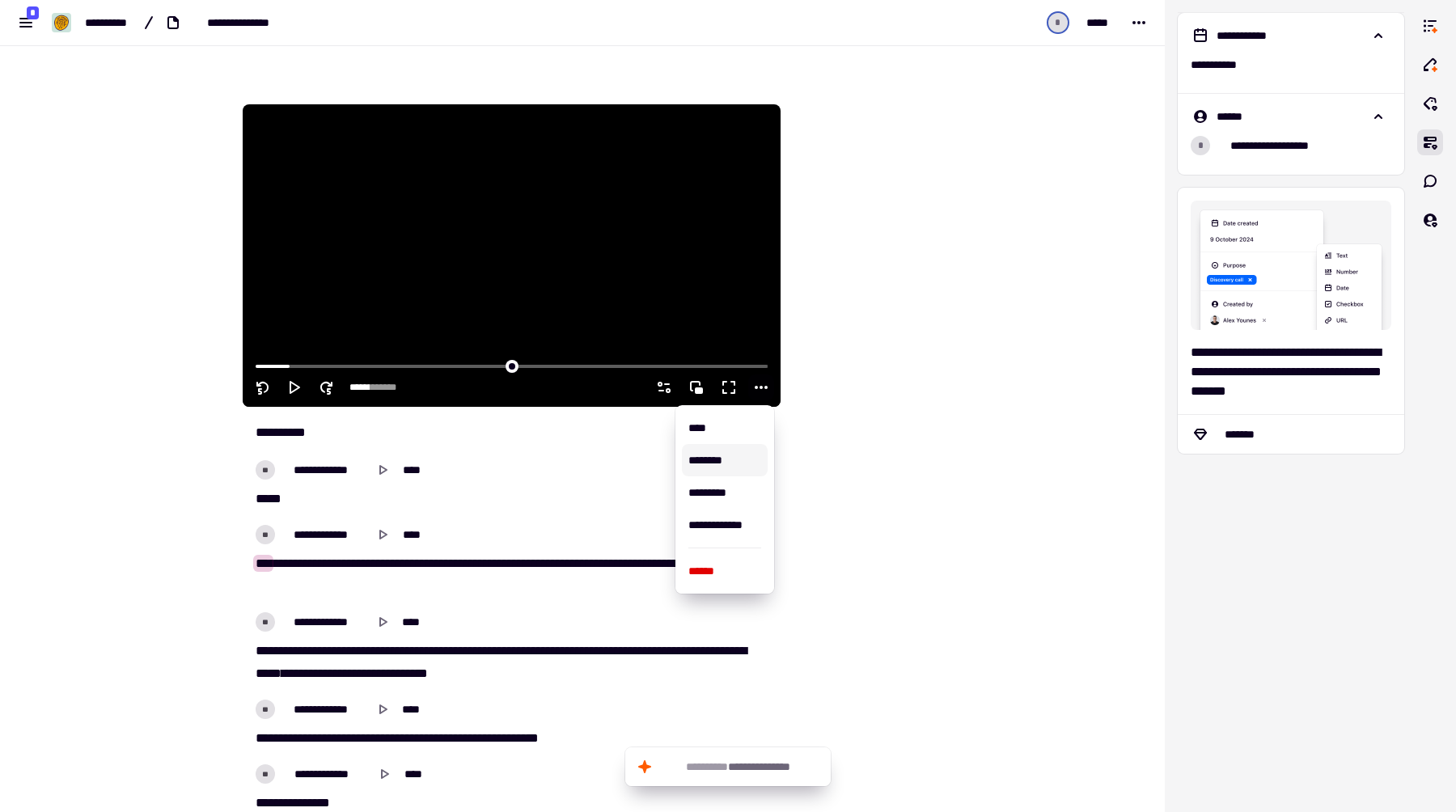 click at bounding box center [862, 13752] 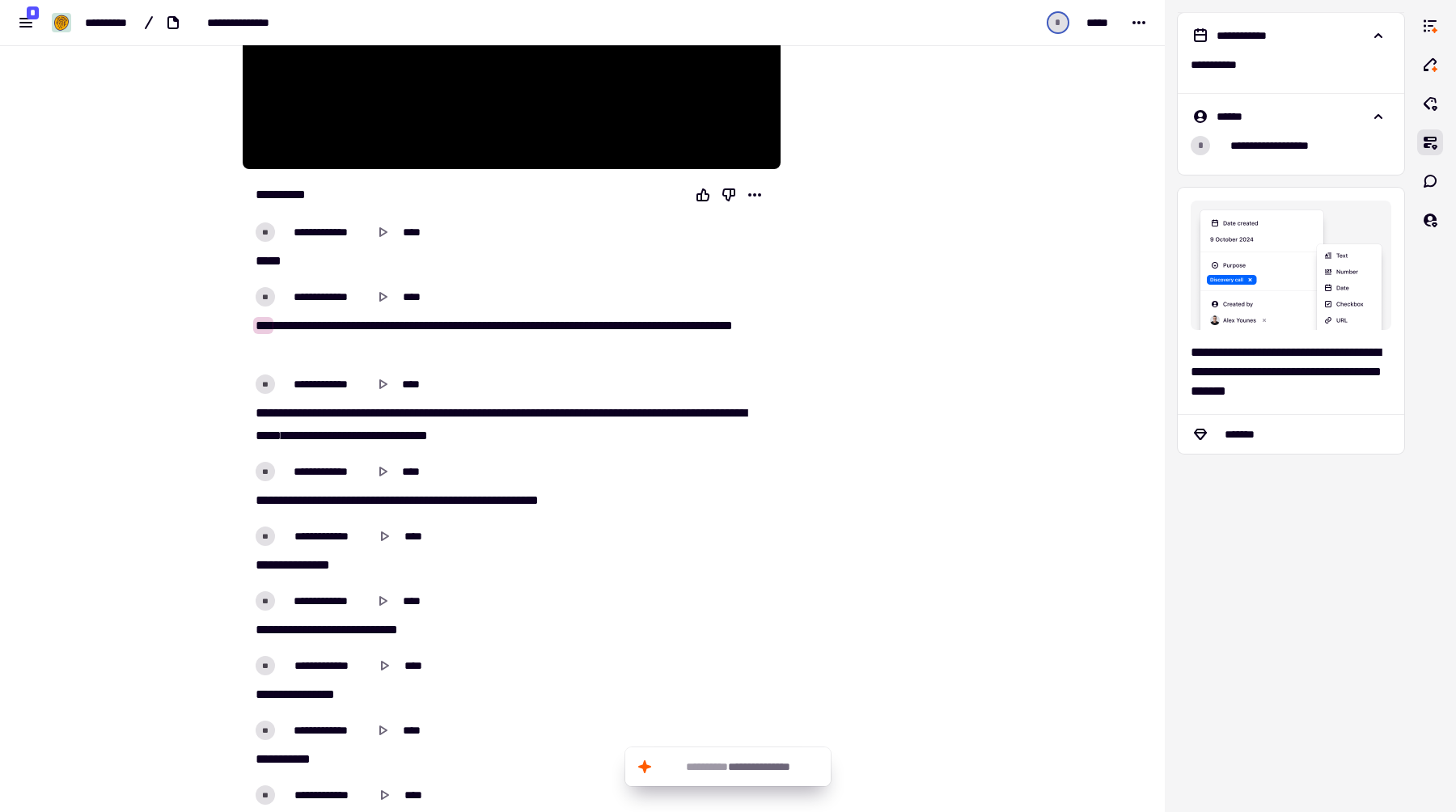 scroll, scrollTop: 548, scrollLeft: 0, axis: vertical 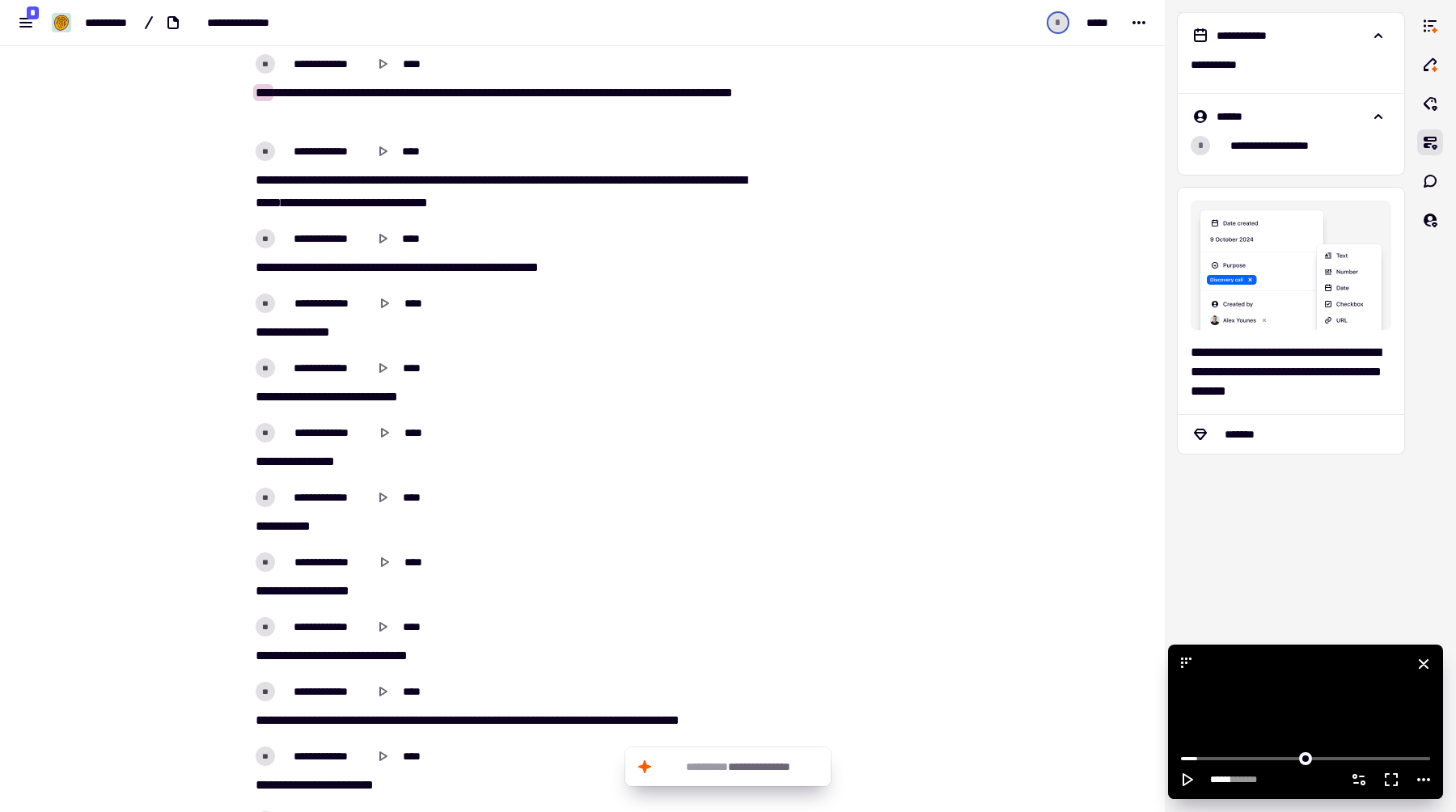 click 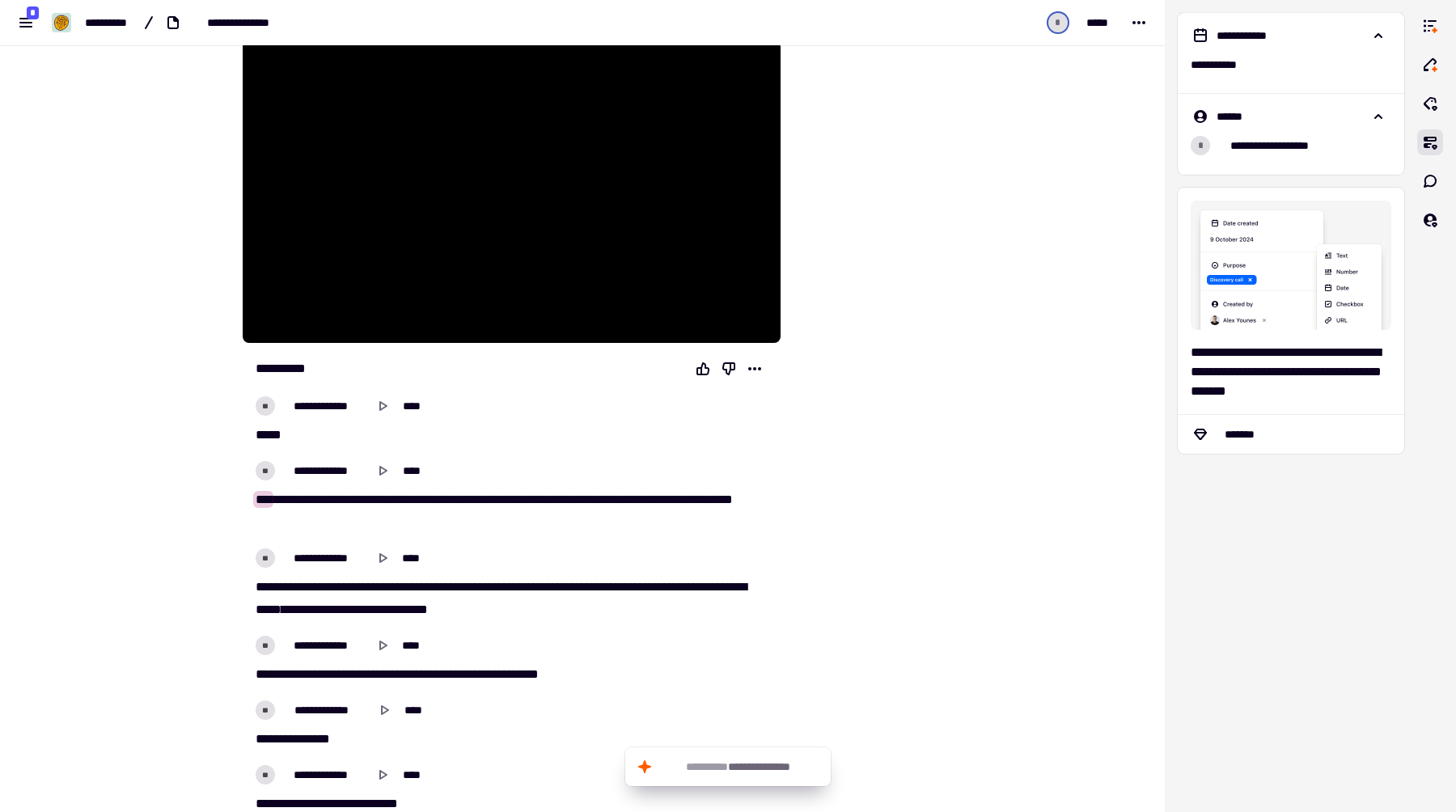 scroll, scrollTop: 162, scrollLeft: 0, axis: vertical 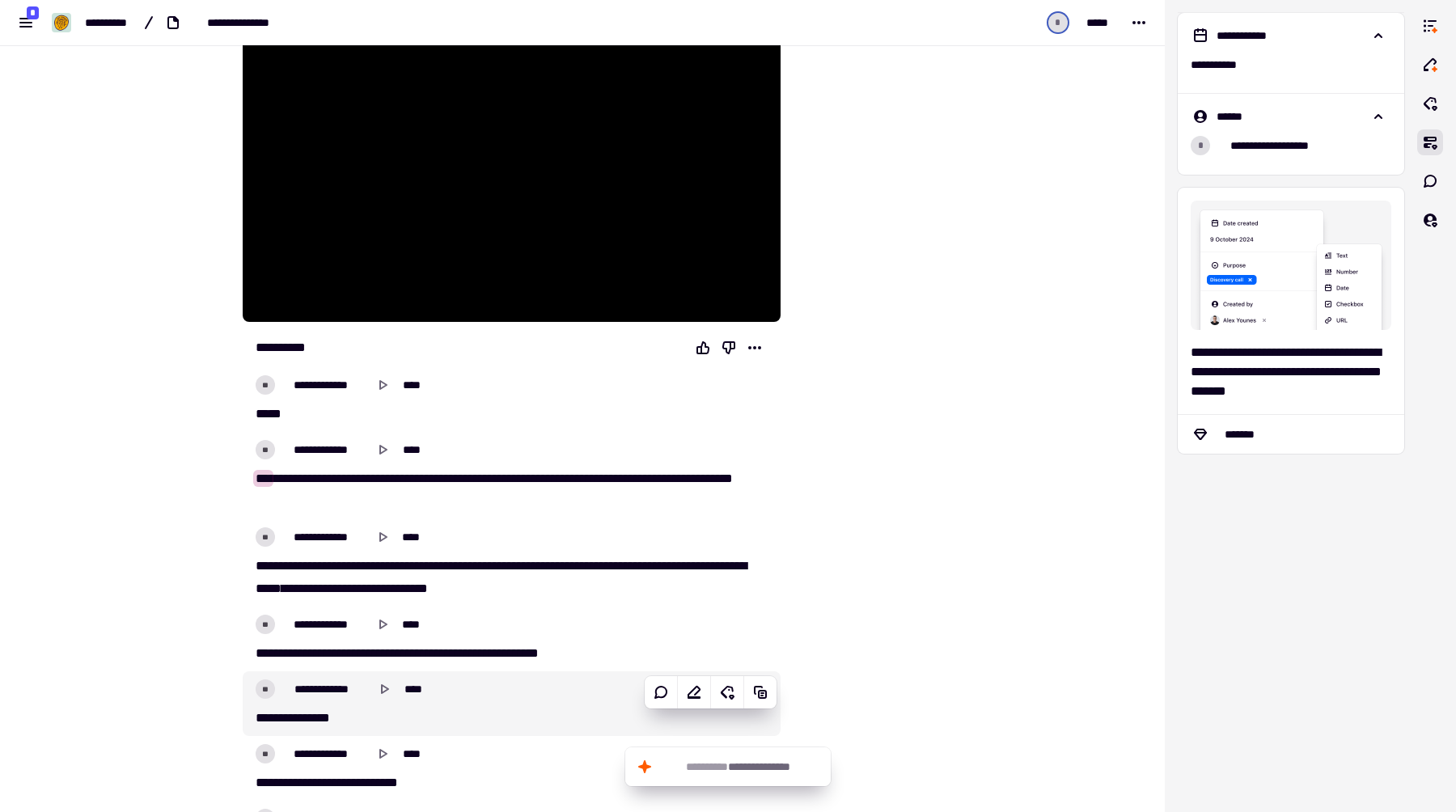 drag, startPoint x: 195, startPoint y: 366, endPoint x: 642, endPoint y: 685, distance: 549.1539 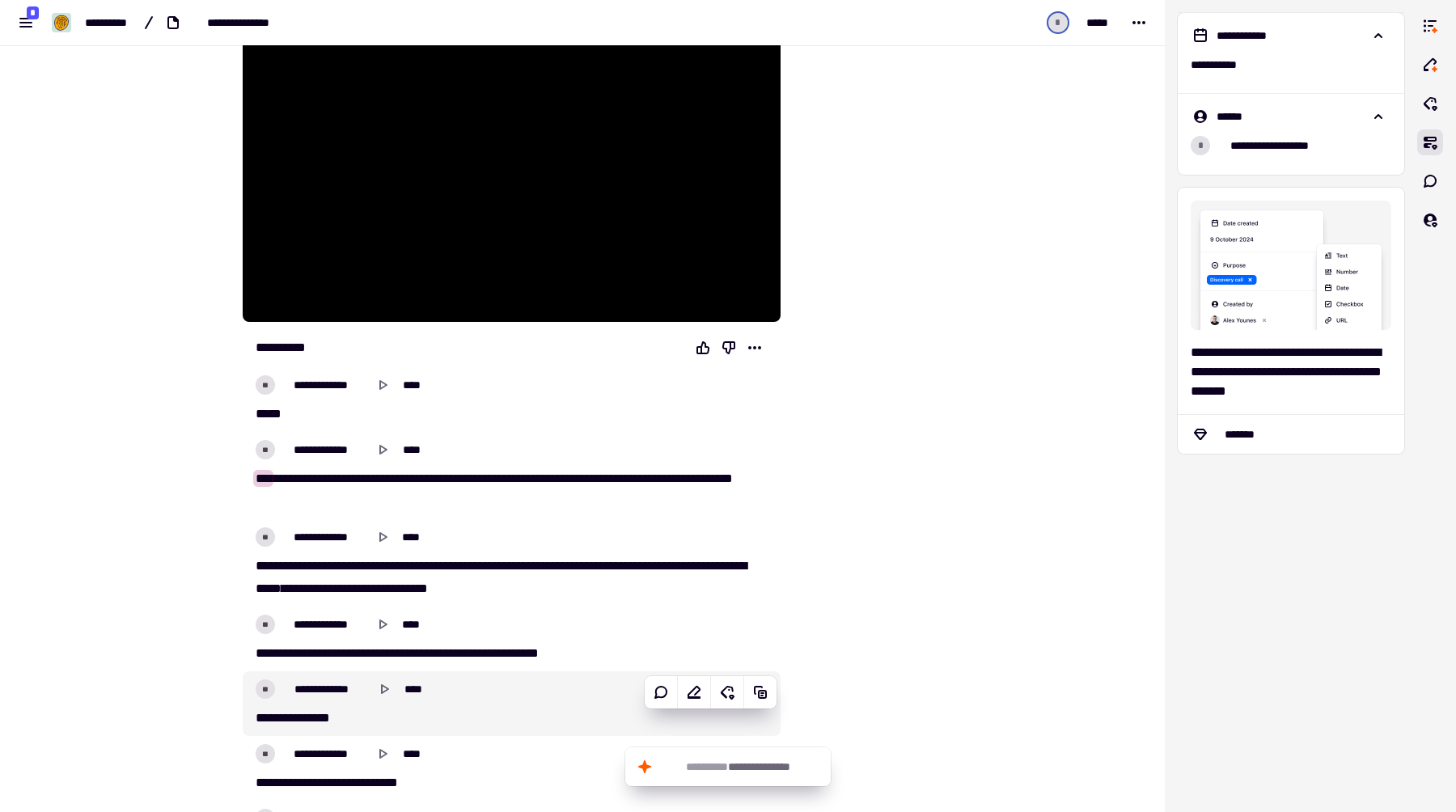 click on "**********" at bounding box center [582, 406] 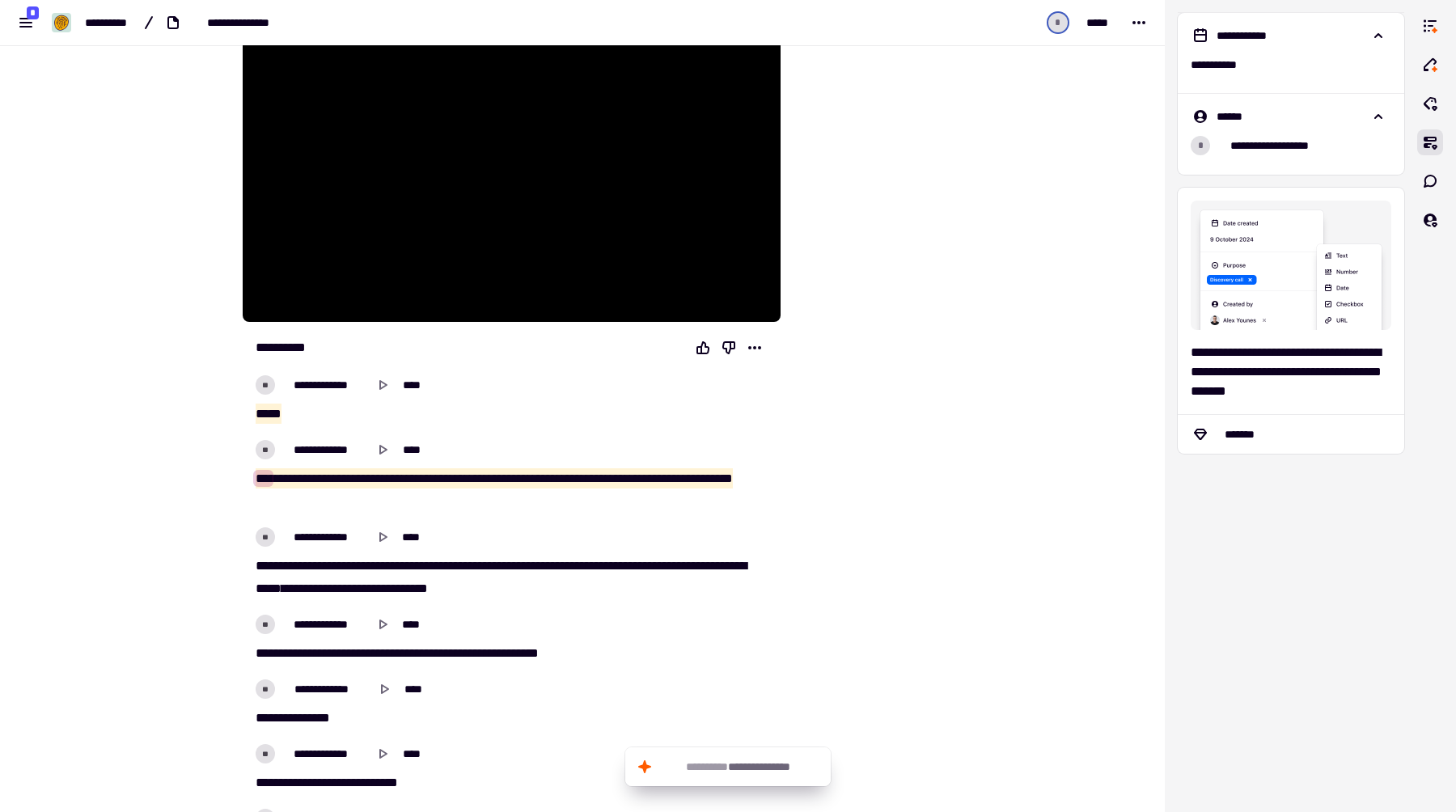 drag, startPoint x: 856, startPoint y: 391, endPoint x: 418, endPoint y: 507, distance: 453.1004 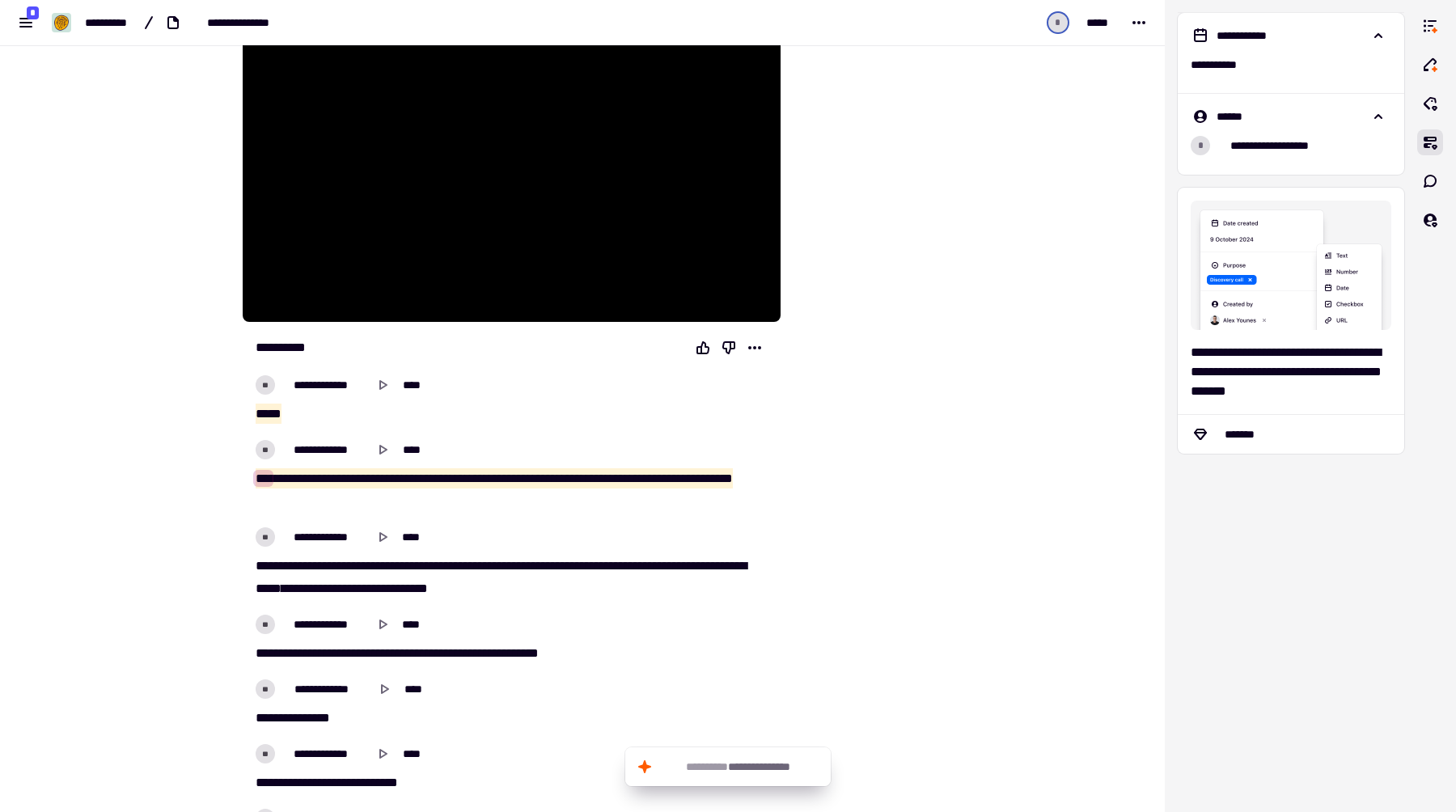 click on "**********" at bounding box center (592, 13671) 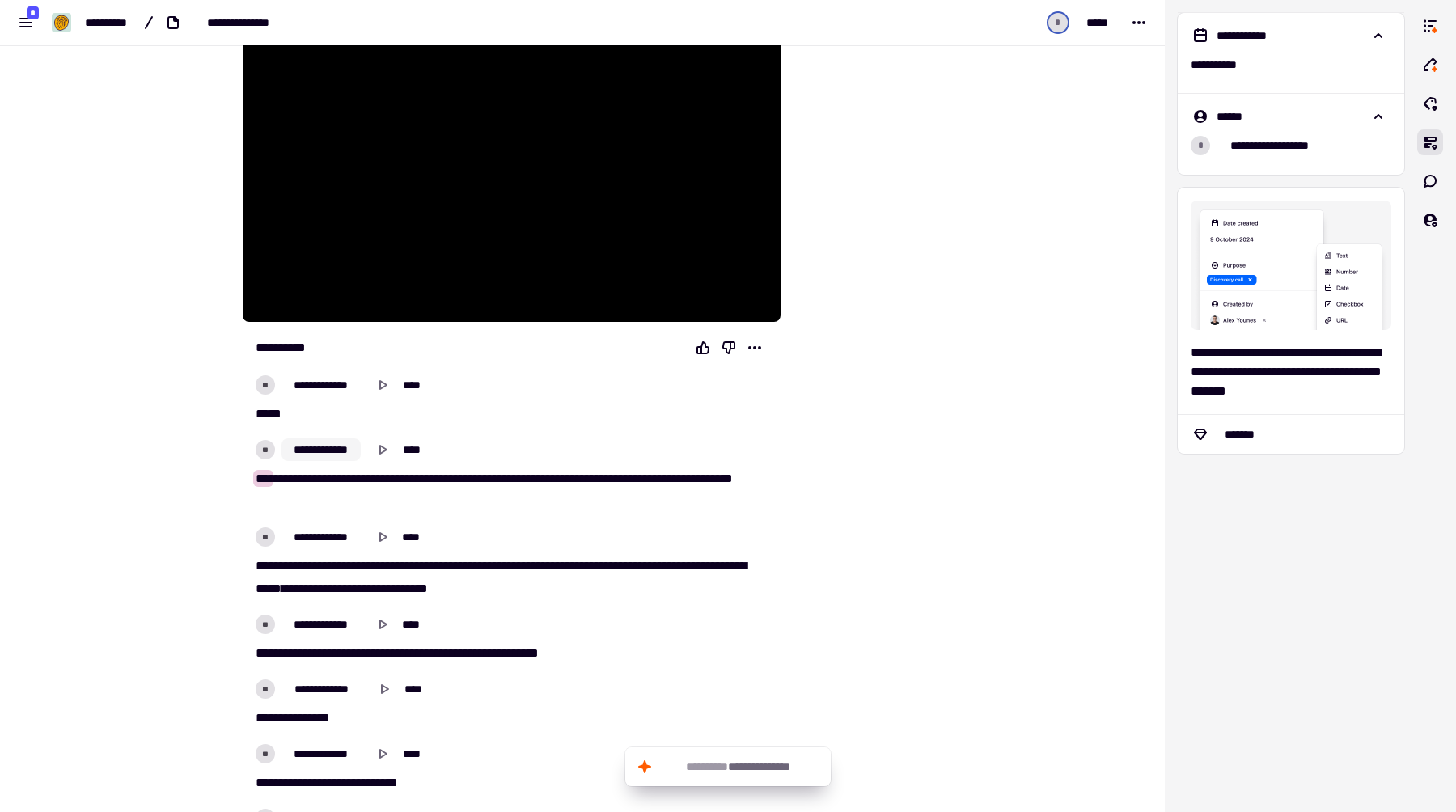 drag, startPoint x: 859, startPoint y: 418, endPoint x: 286, endPoint y: 442, distance: 573.5024 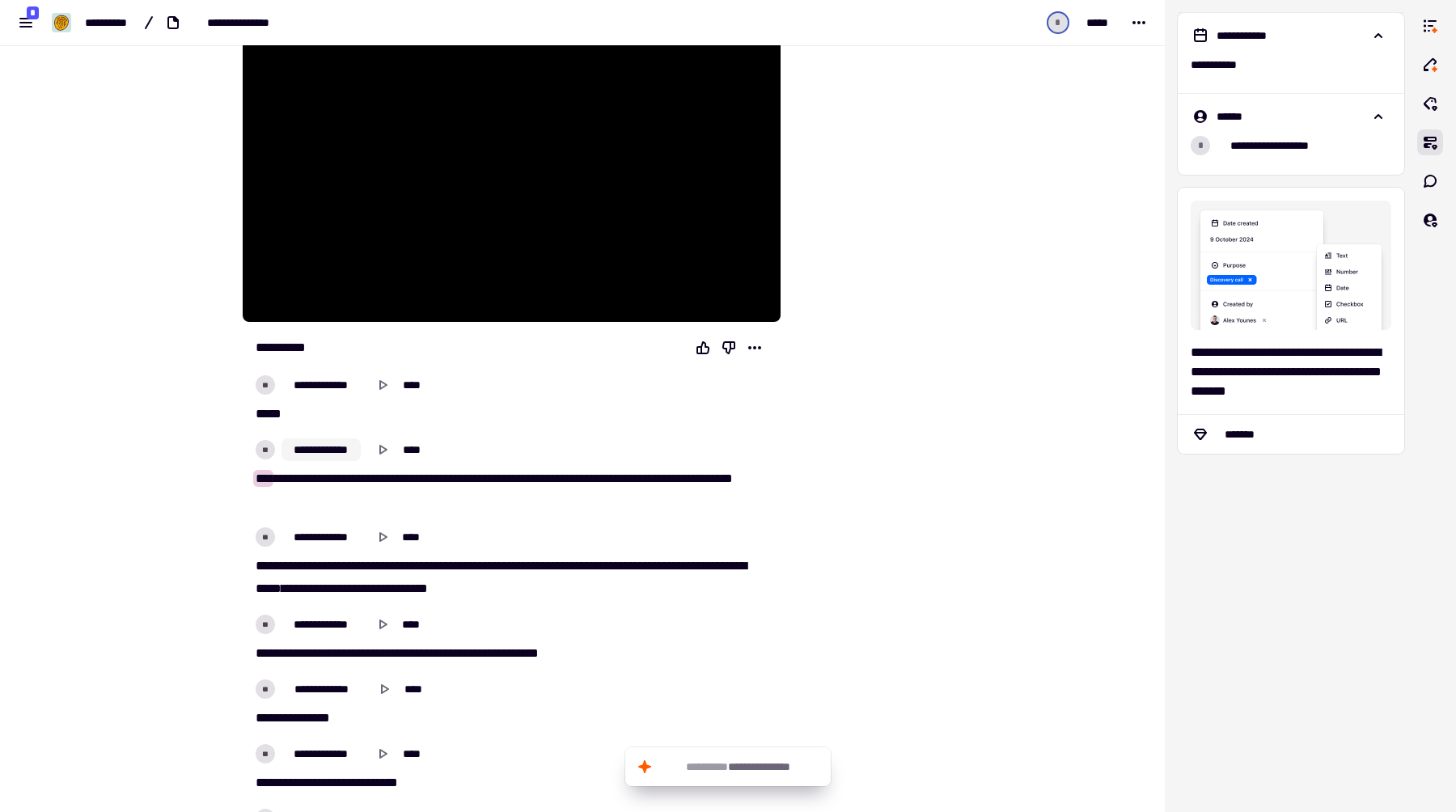 click on "**********" at bounding box center (592, 13671) 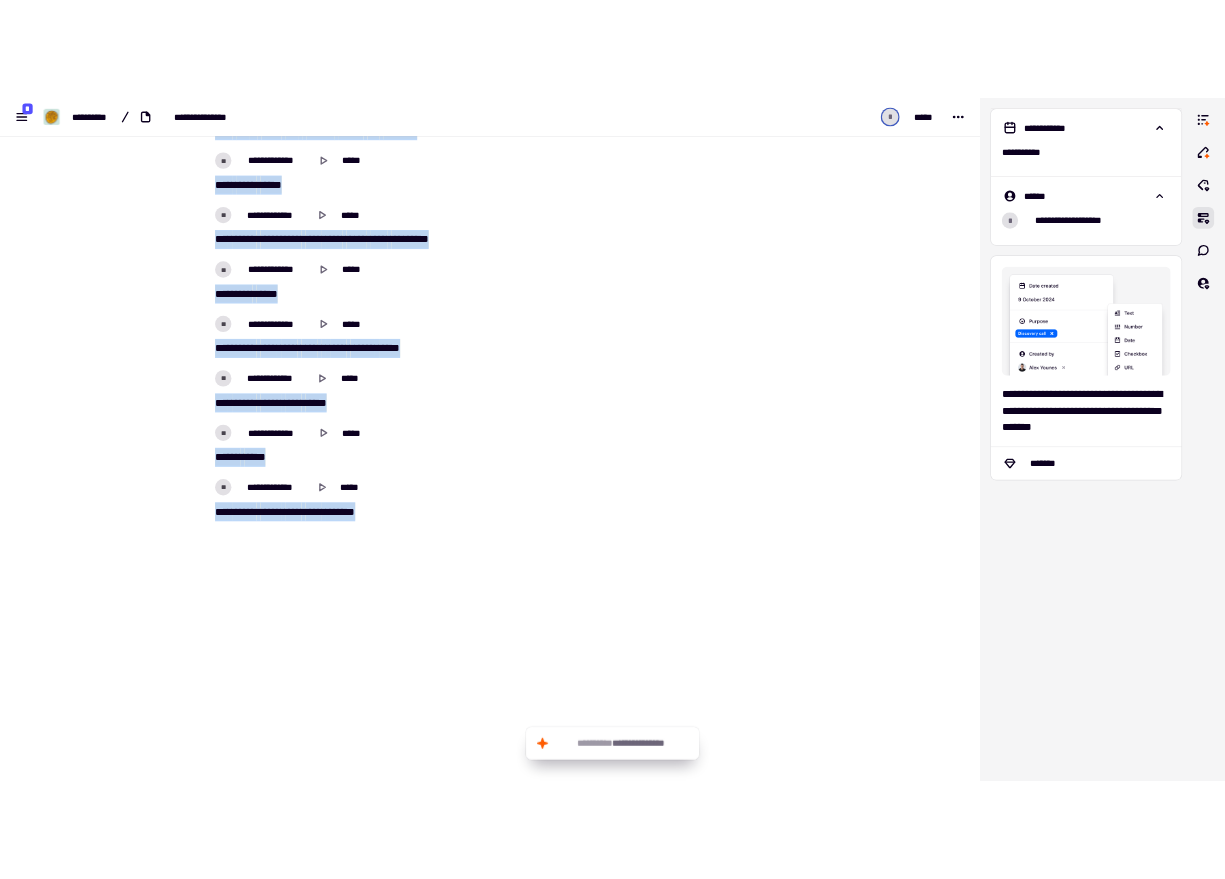 scroll, scrollTop: 33121, scrollLeft: 0, axis: vertical 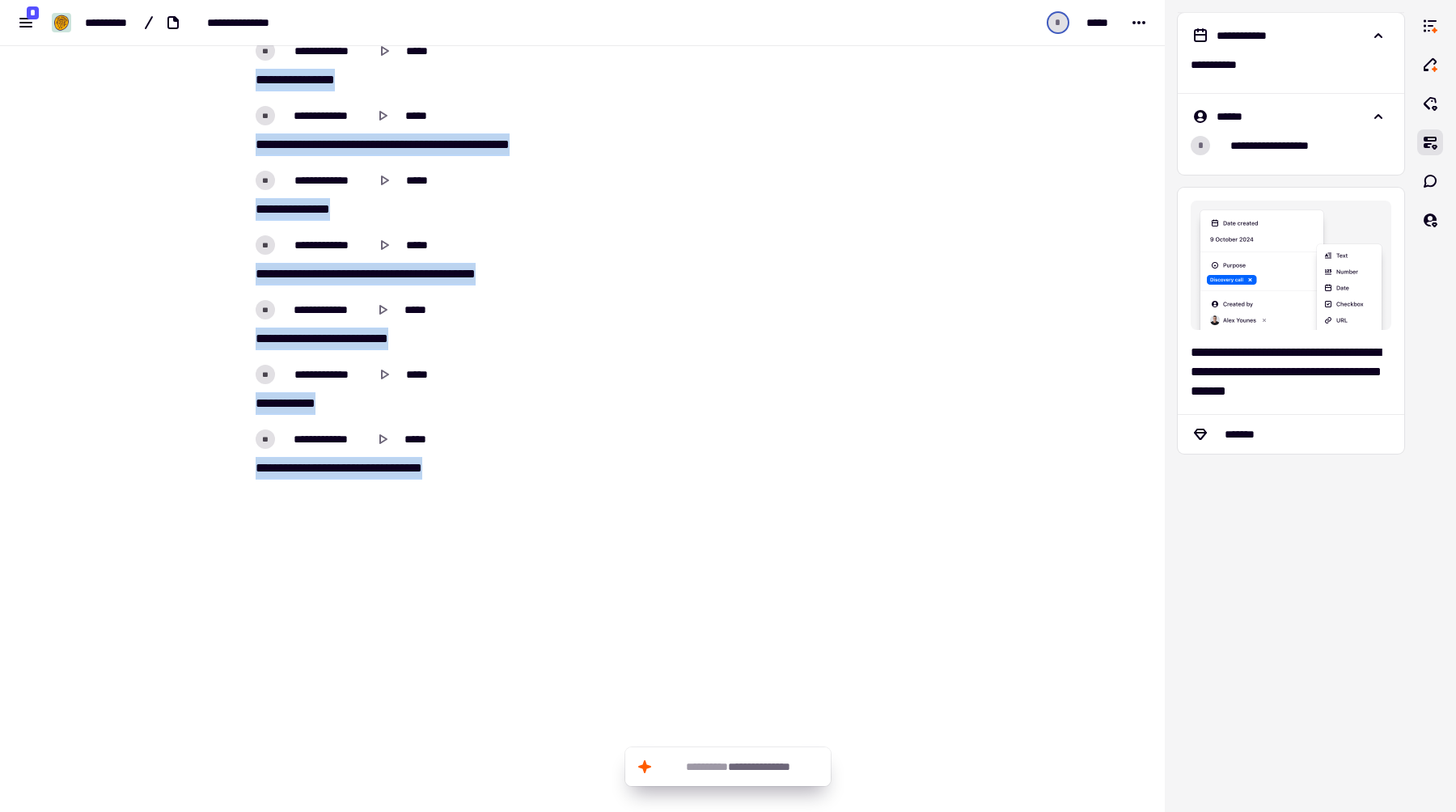 drag, startPoint x: 839, startPoint y: 425, endPoint x: 382, endPoint y: 810, distance: 597.5567 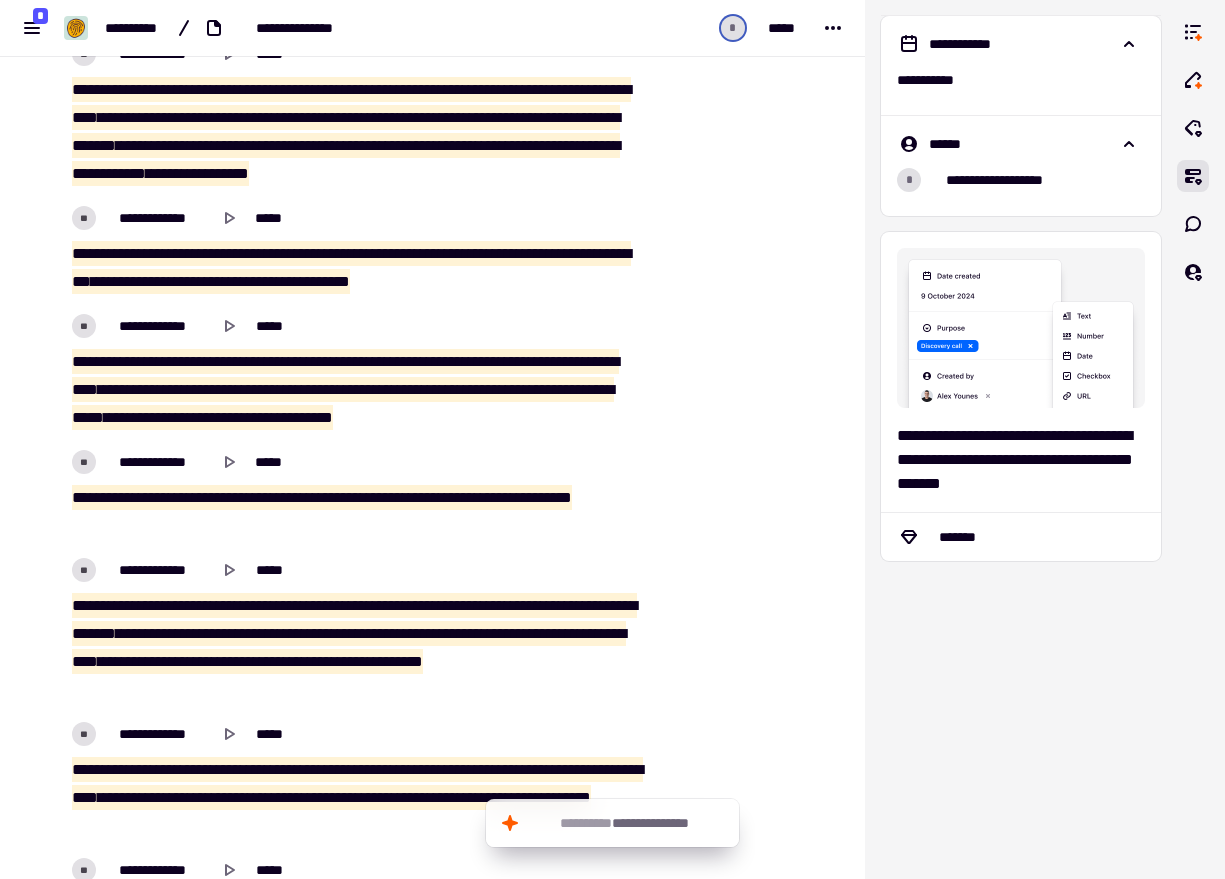 click at bounding box center (745, -15191) 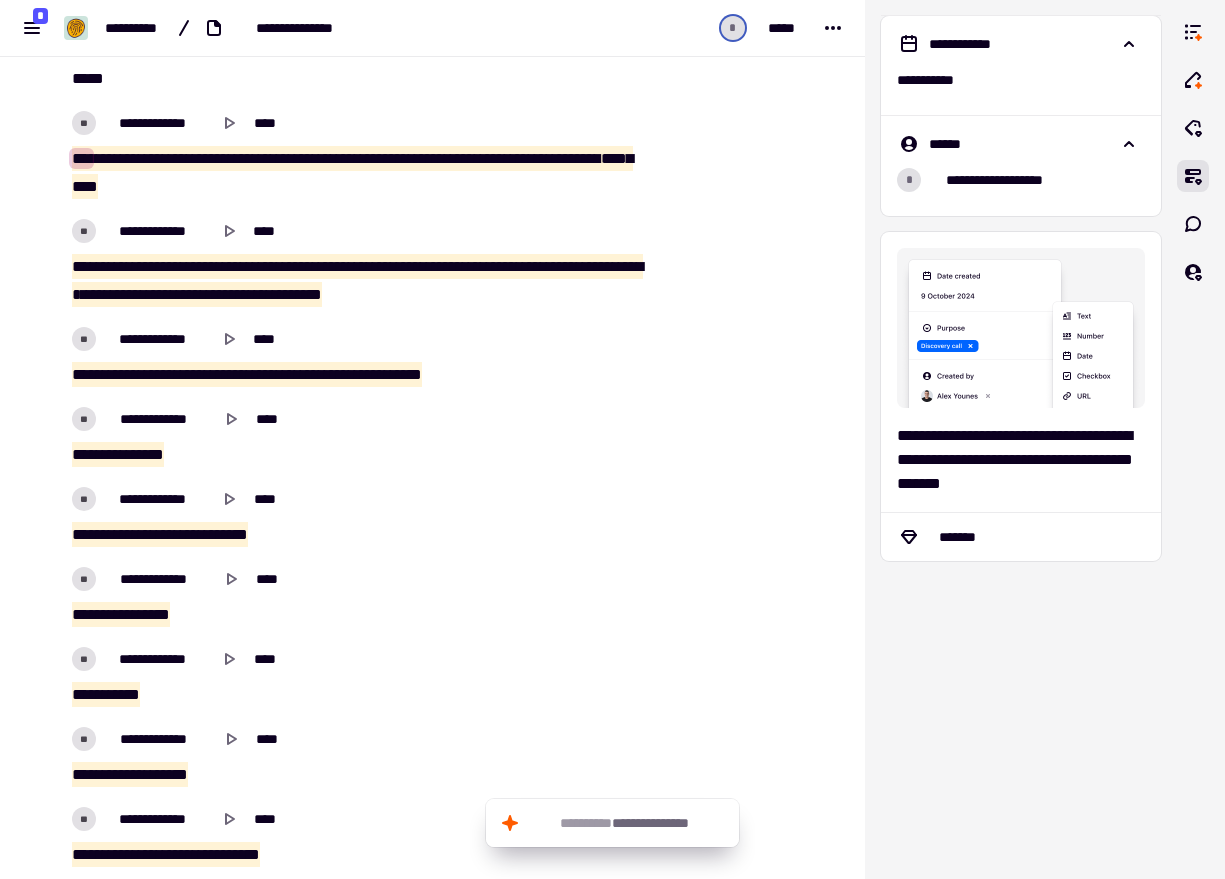 scroll, scrollTop: 0, scrollLeft: 0, axis: both 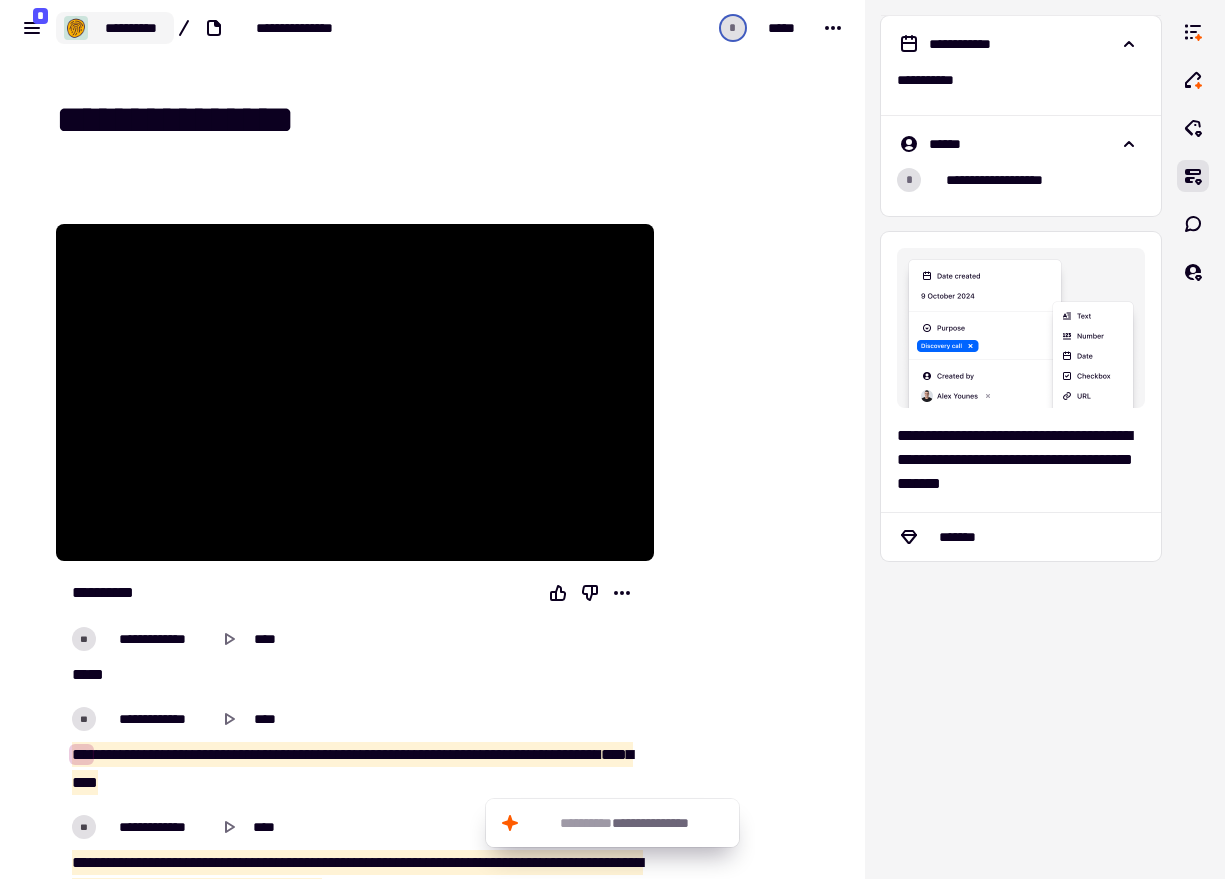click on "**********" 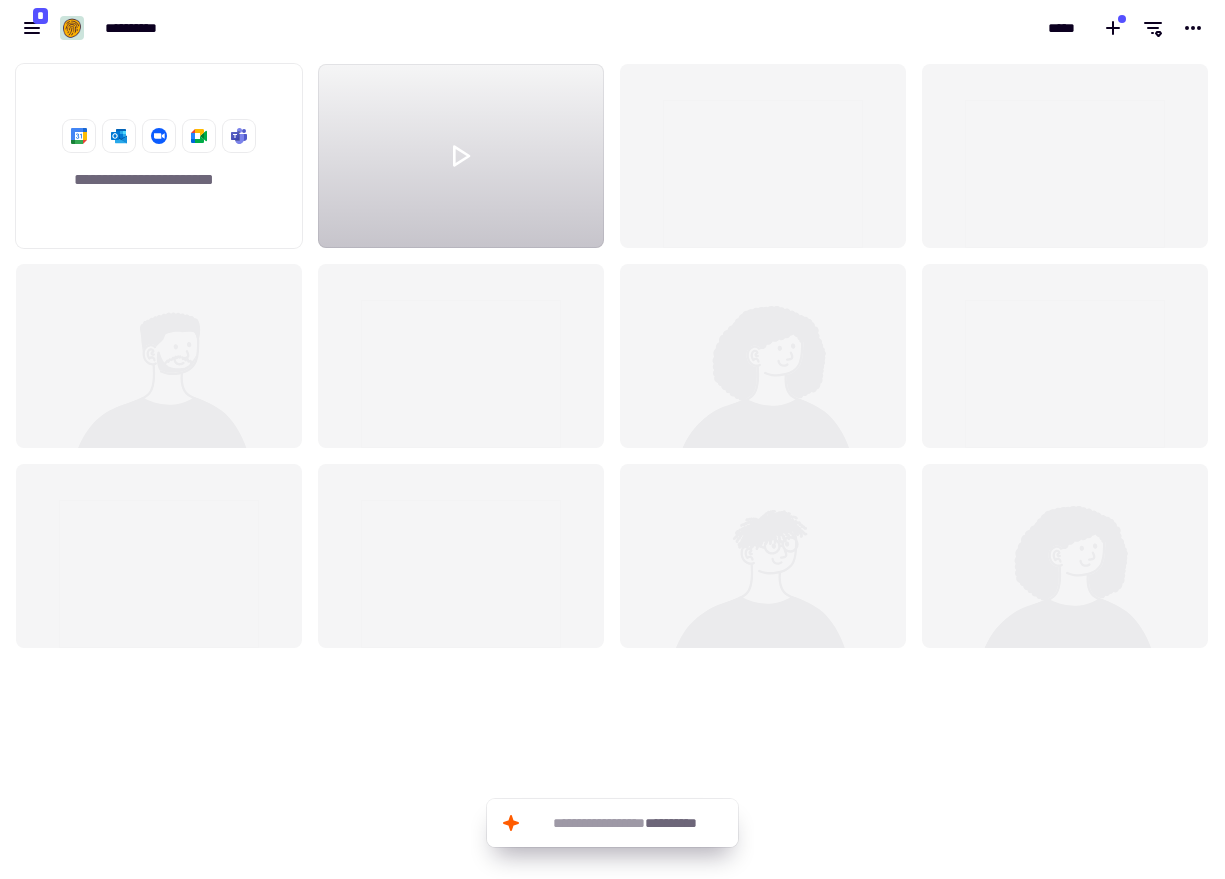 scroll, scrollTop: 1, scrollLeft: 1, axis: both 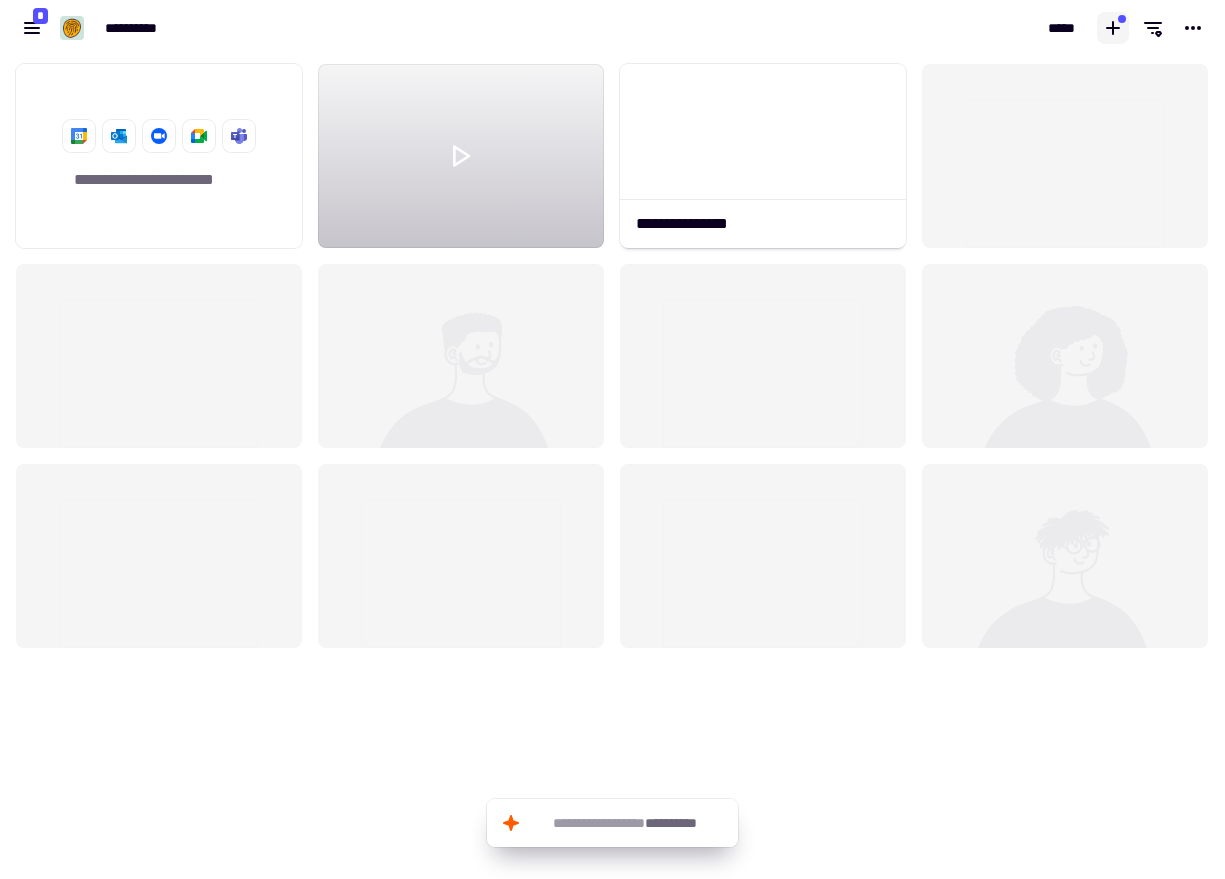 click 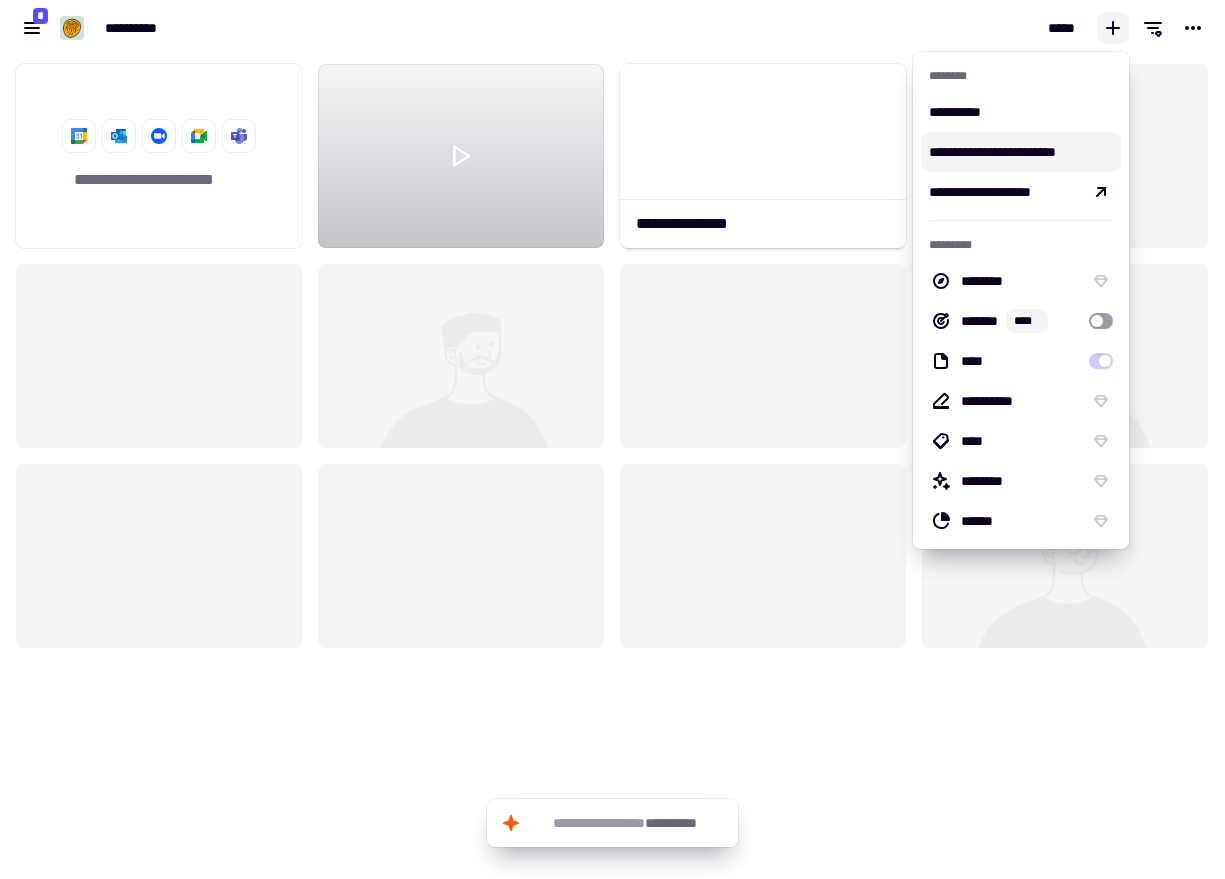 click on "**********" at bounding box center [1021, 152] 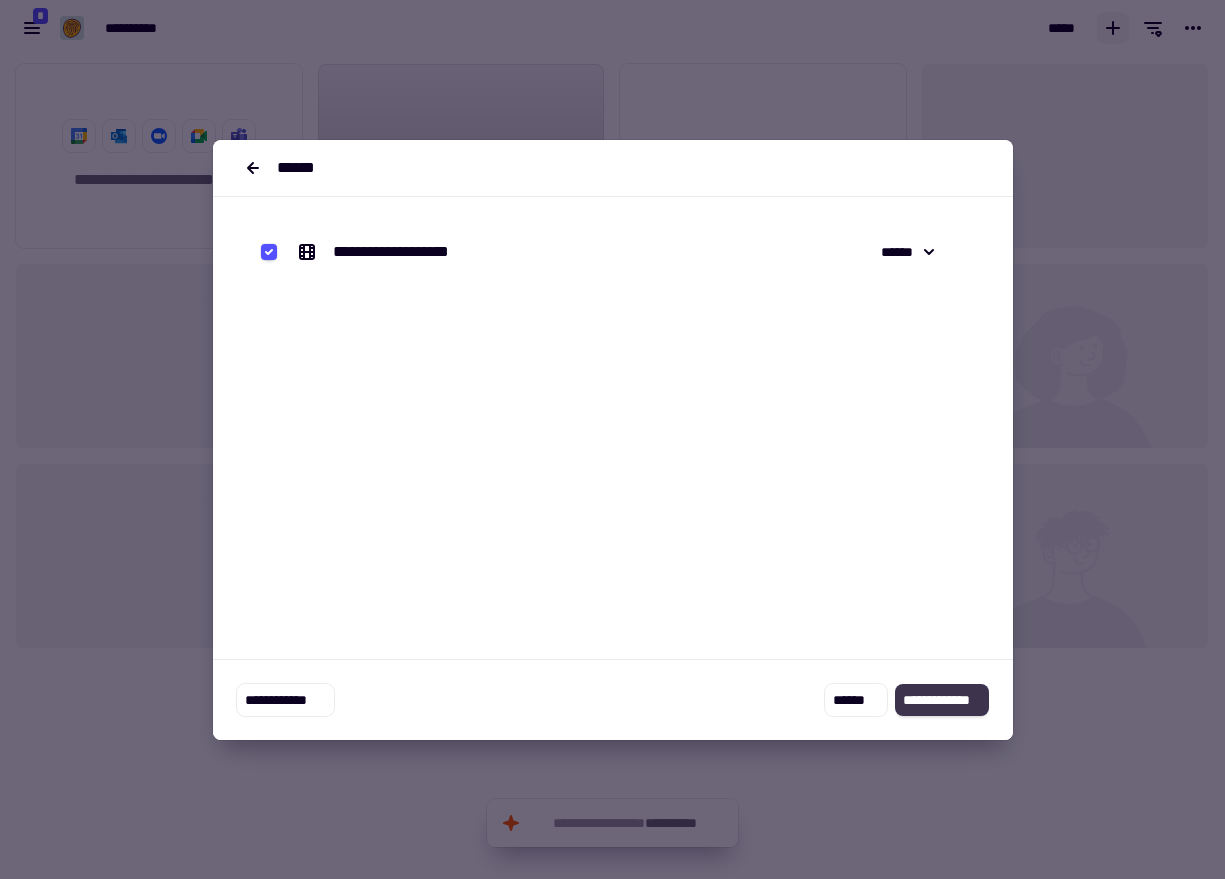 click on "**********" 